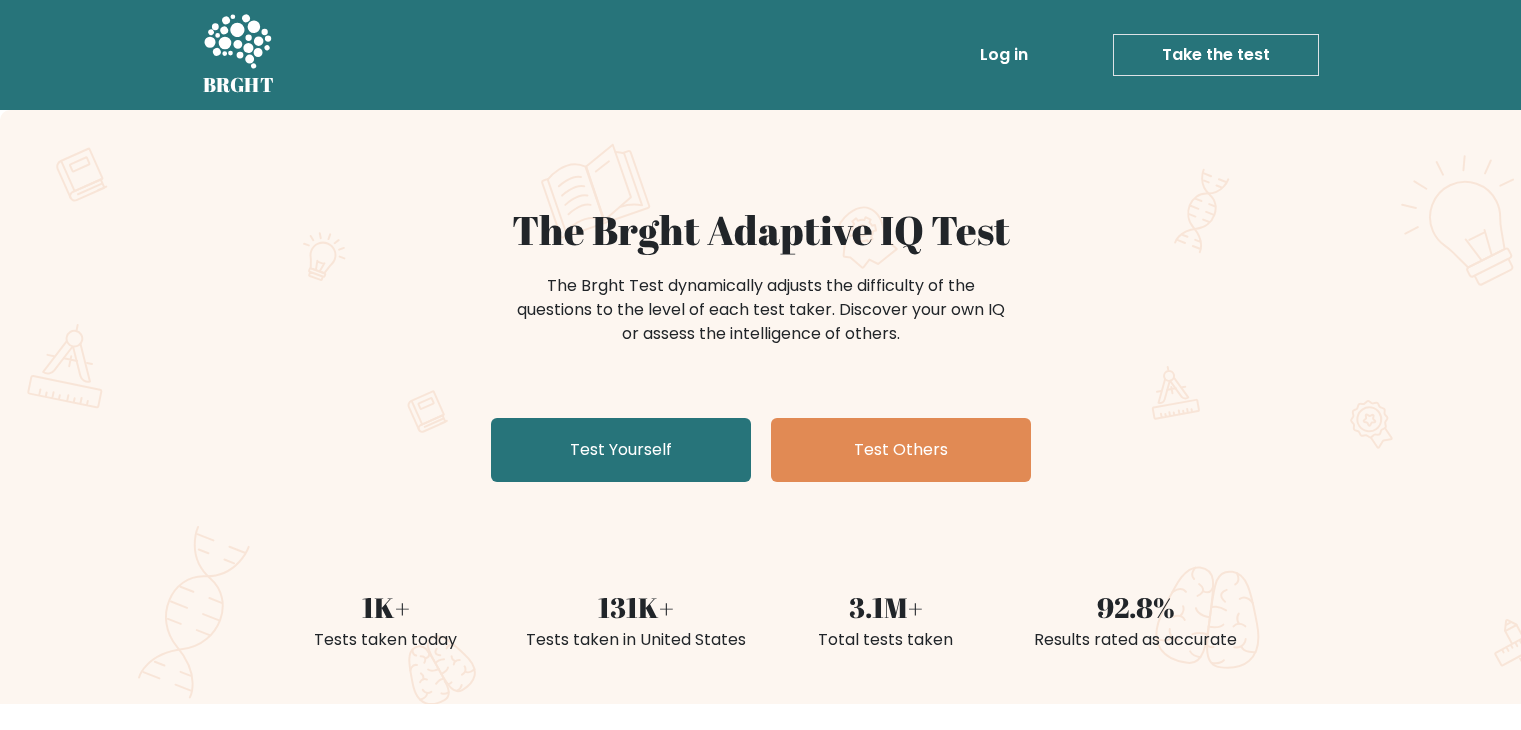 scroll, scrollTop: 0, scrollLeft: 0, axis: both 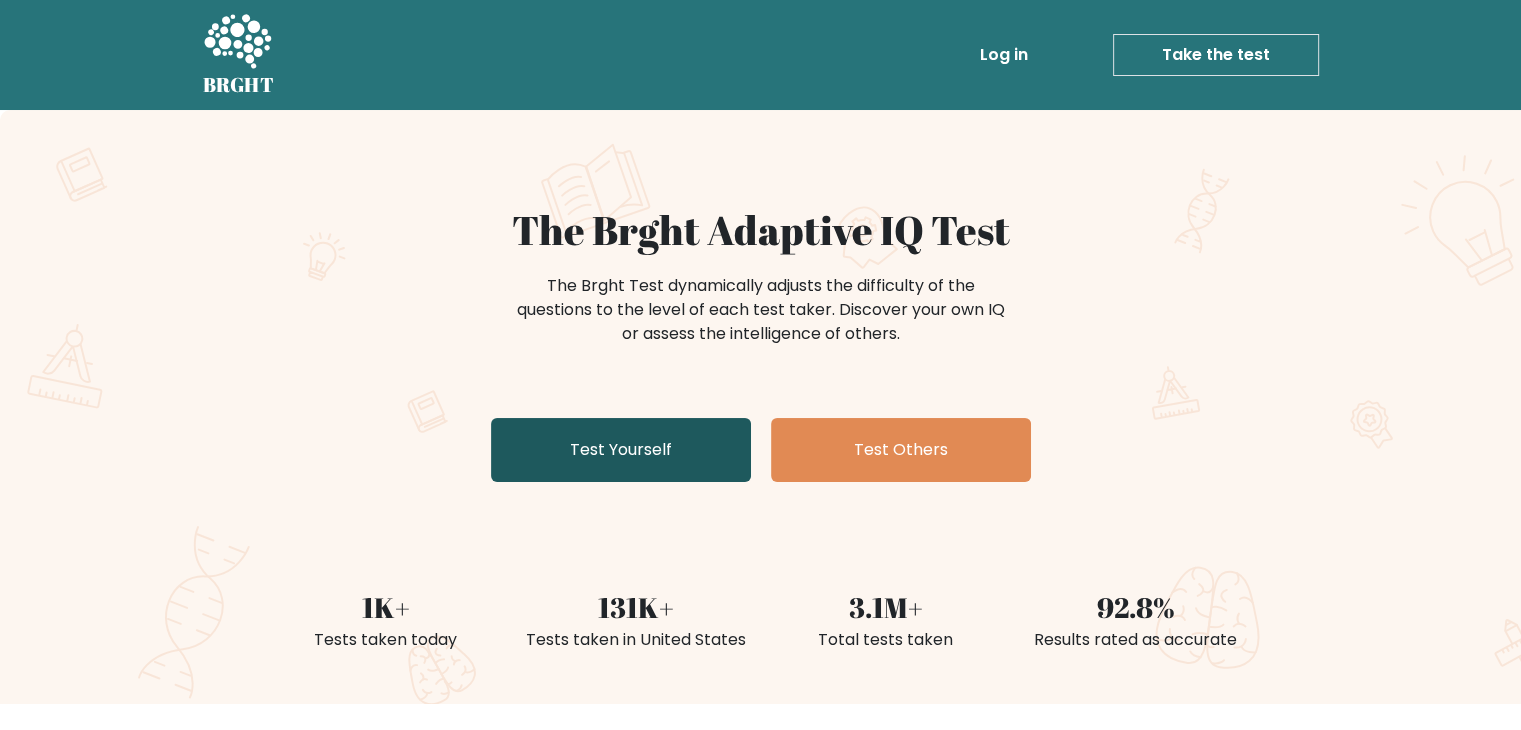 click on "Test Yourself" at bounding box center (621, 450) 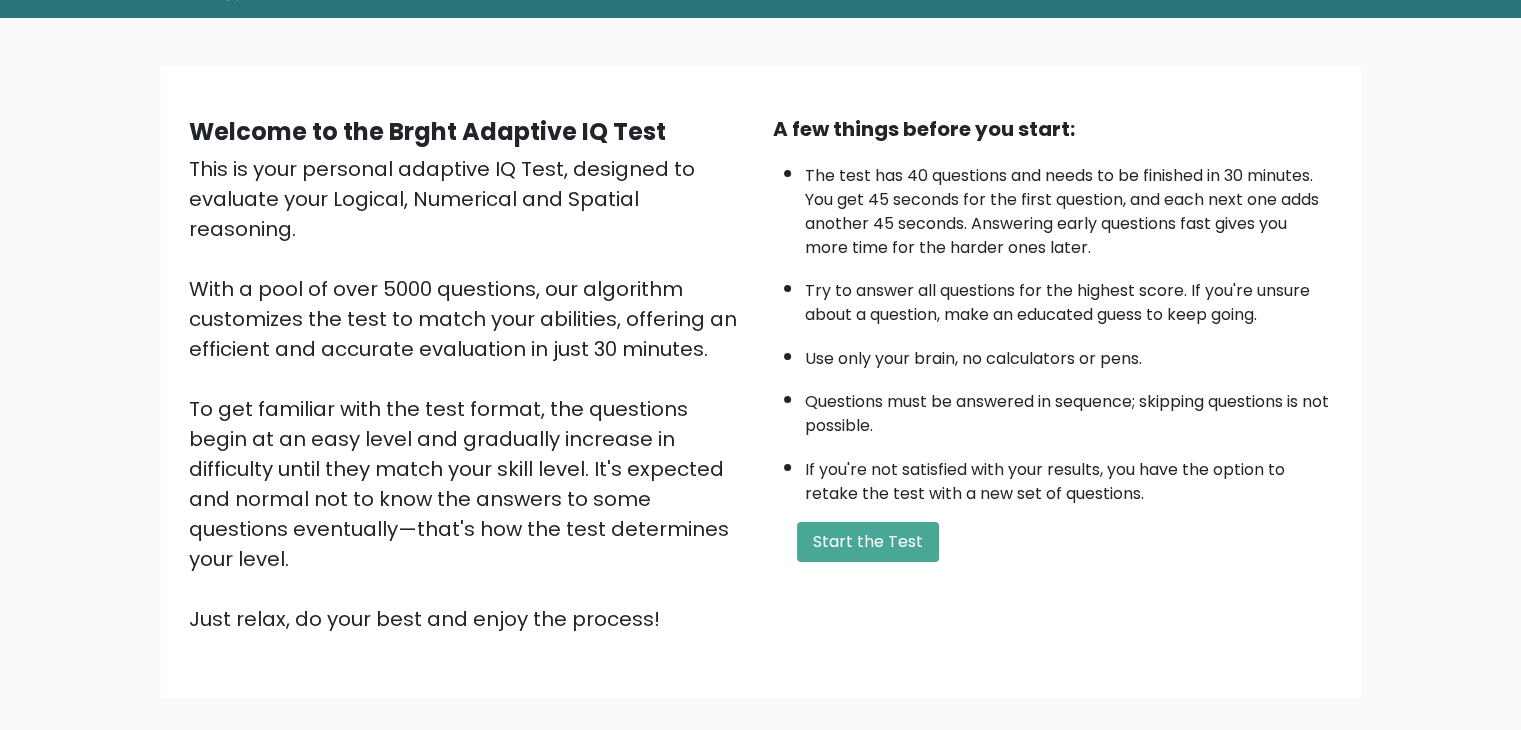 scroll, scrollTop: 186, scrollLeft: 0, axis: vertical 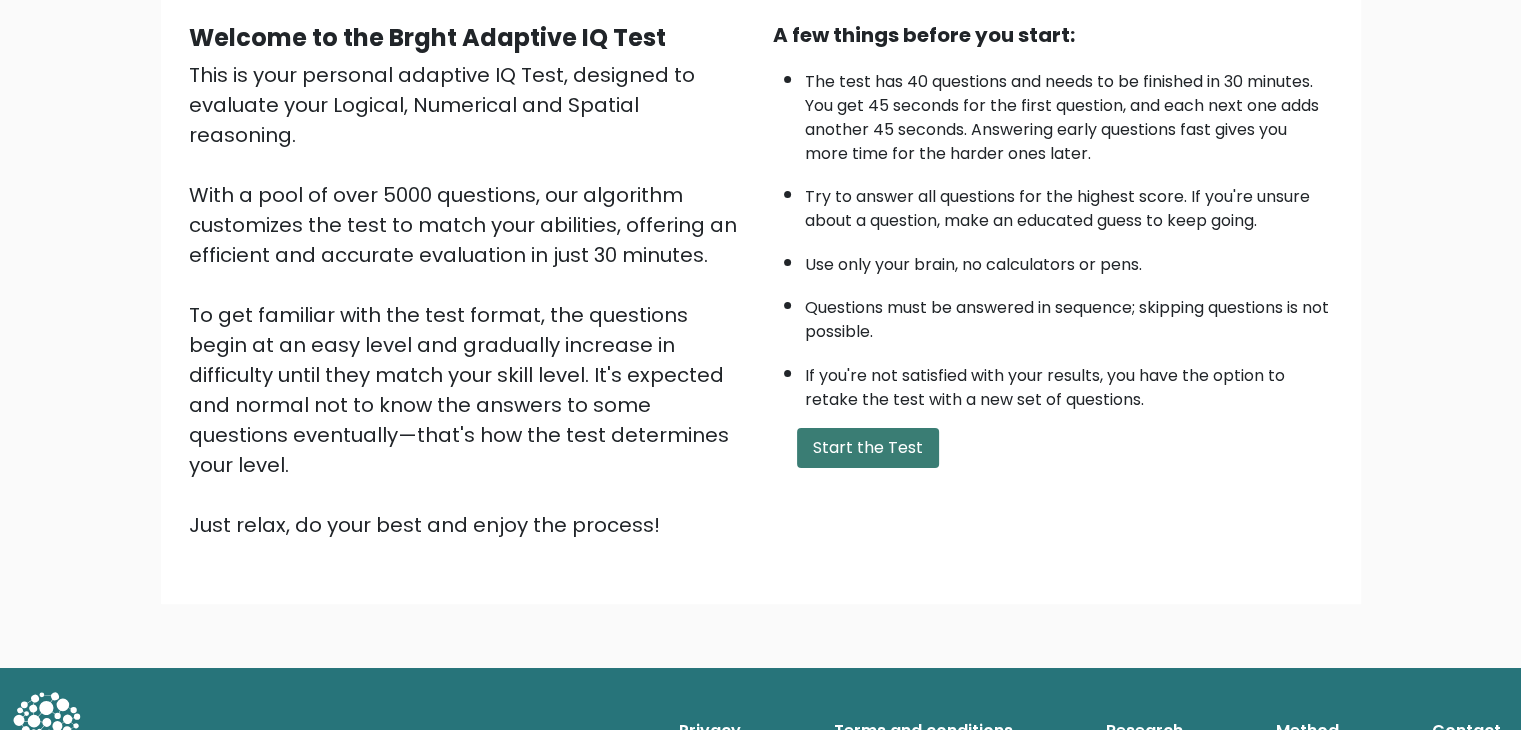 click on "Start the Test" at bounding box center [868, 448] 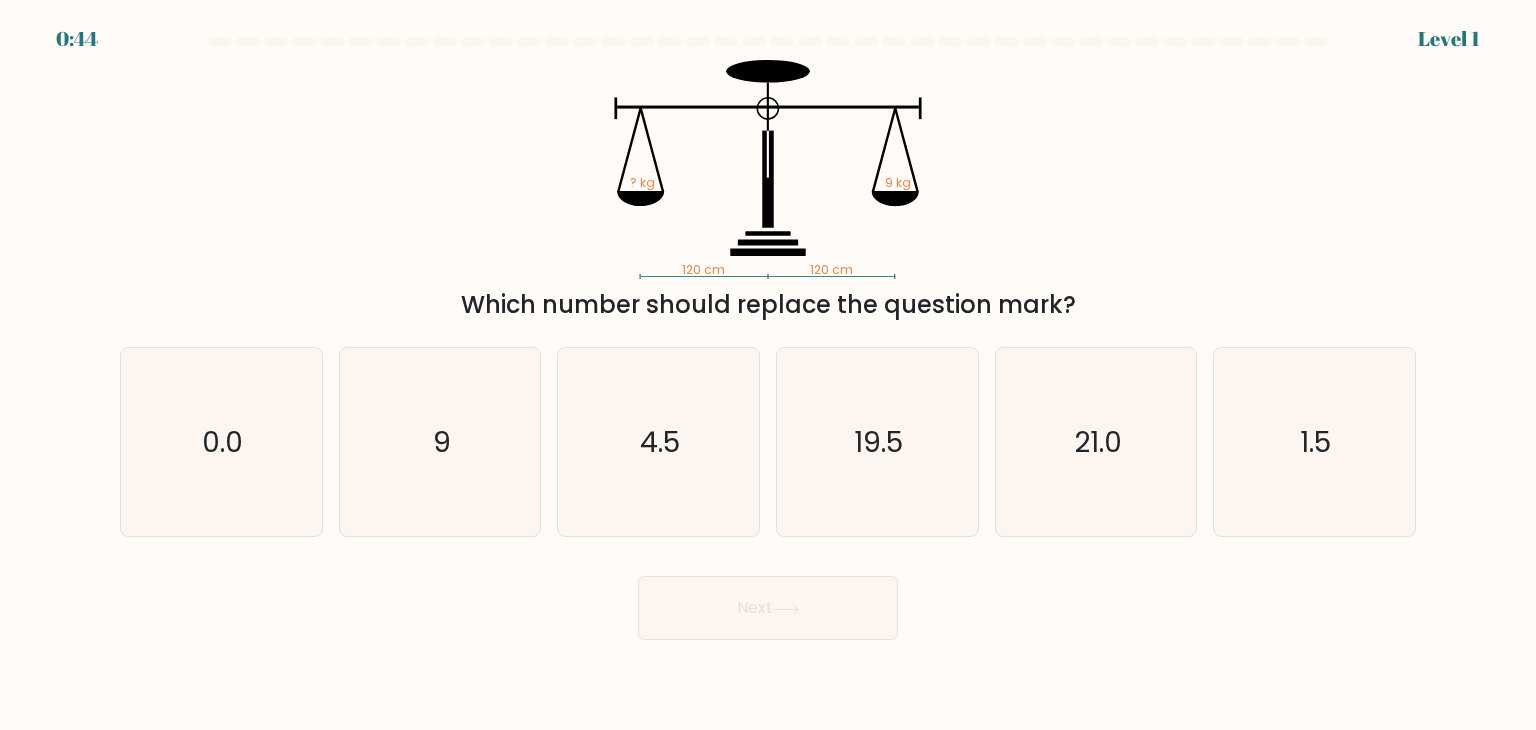scroll, scrollTop: 0, scrollLeft: 0, axis: both 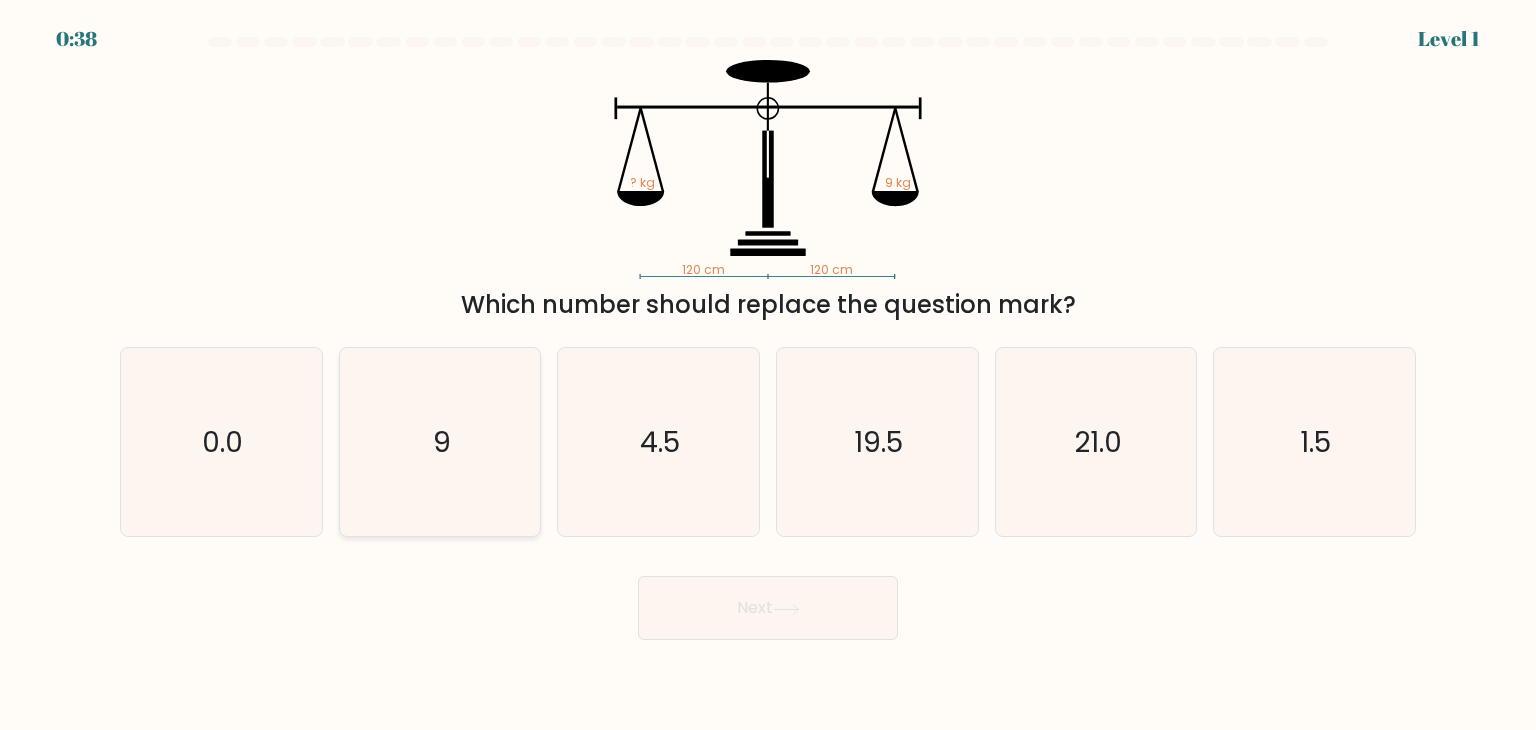 click on "9" at bounding box center [440, 442] 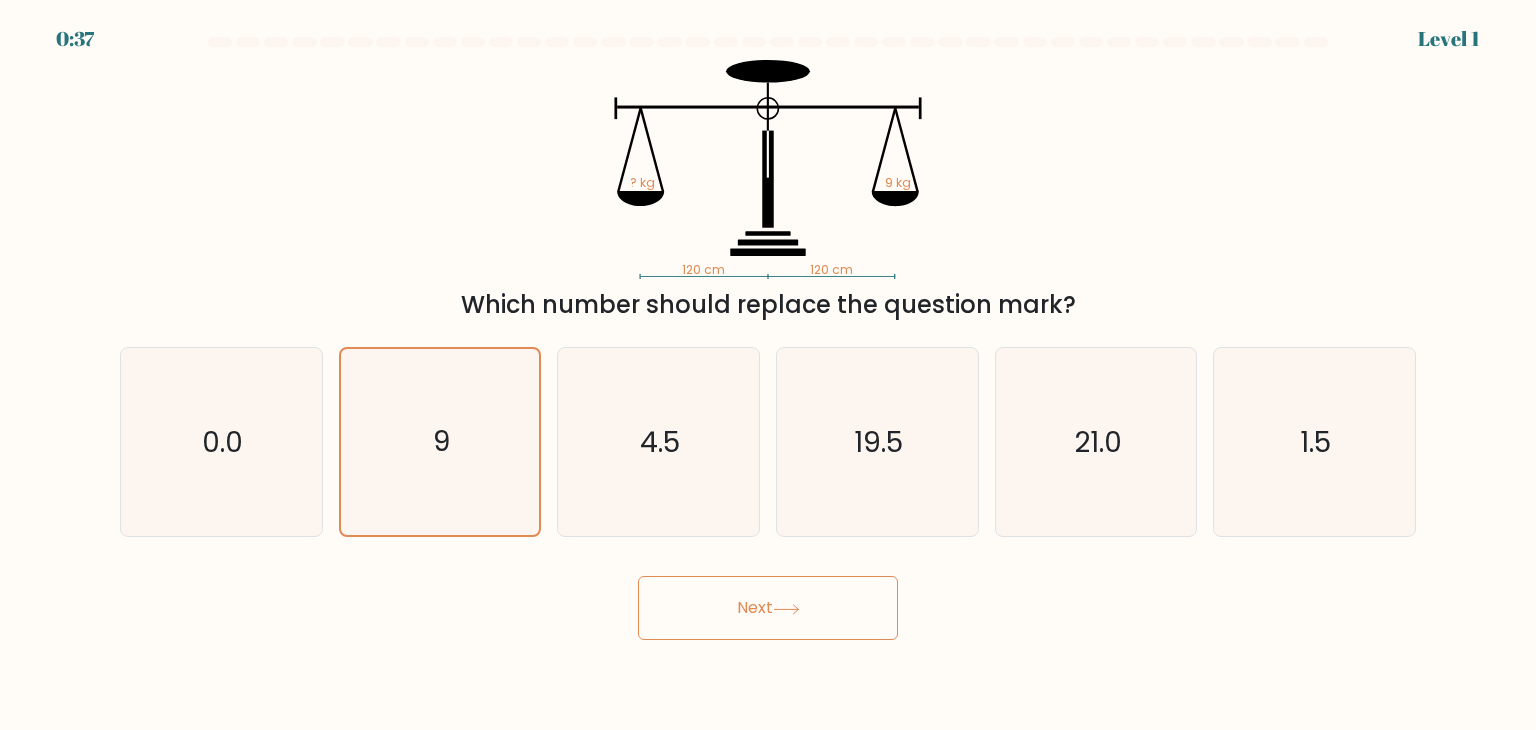 click on "Next" at bounding box center (768, 608) 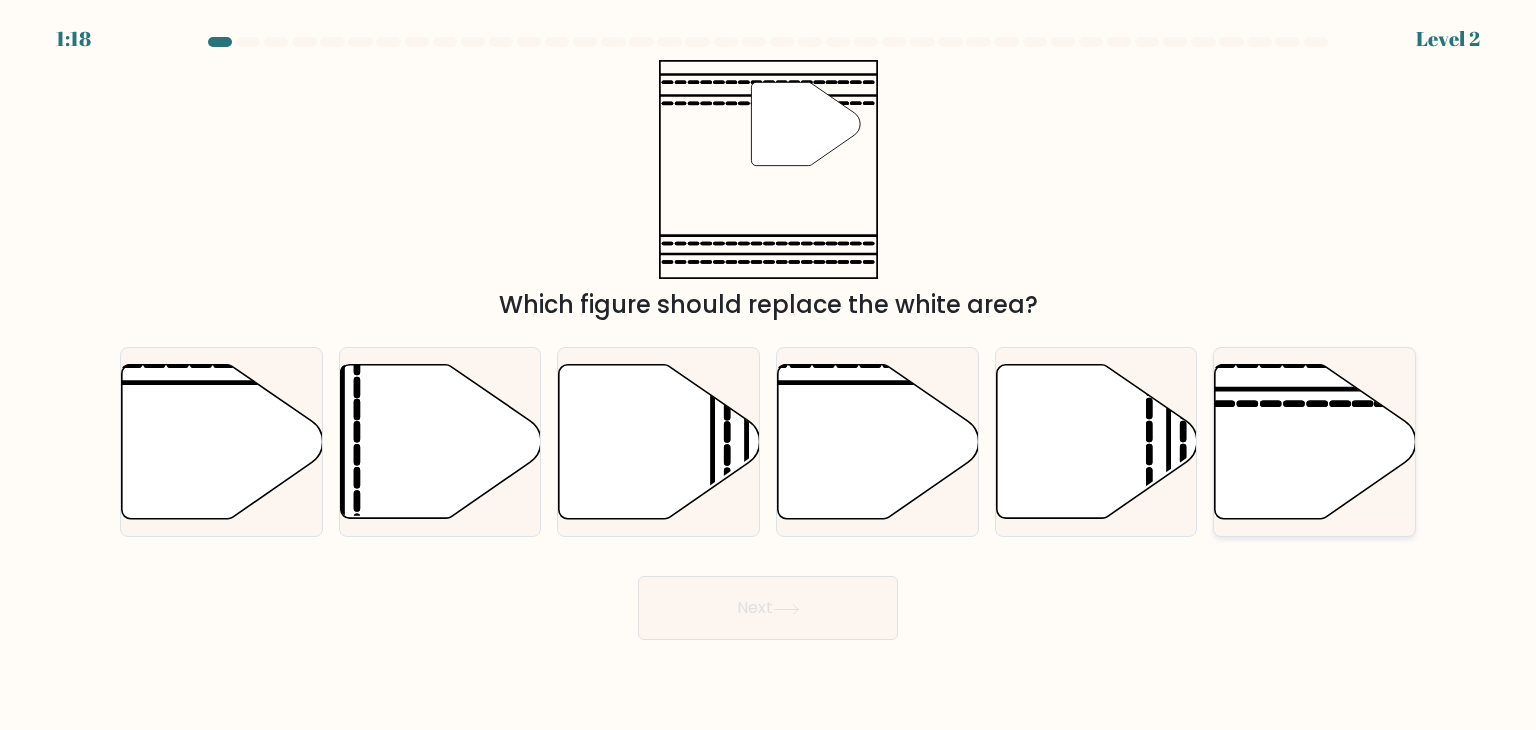 click at bounding box center [1315, 442] 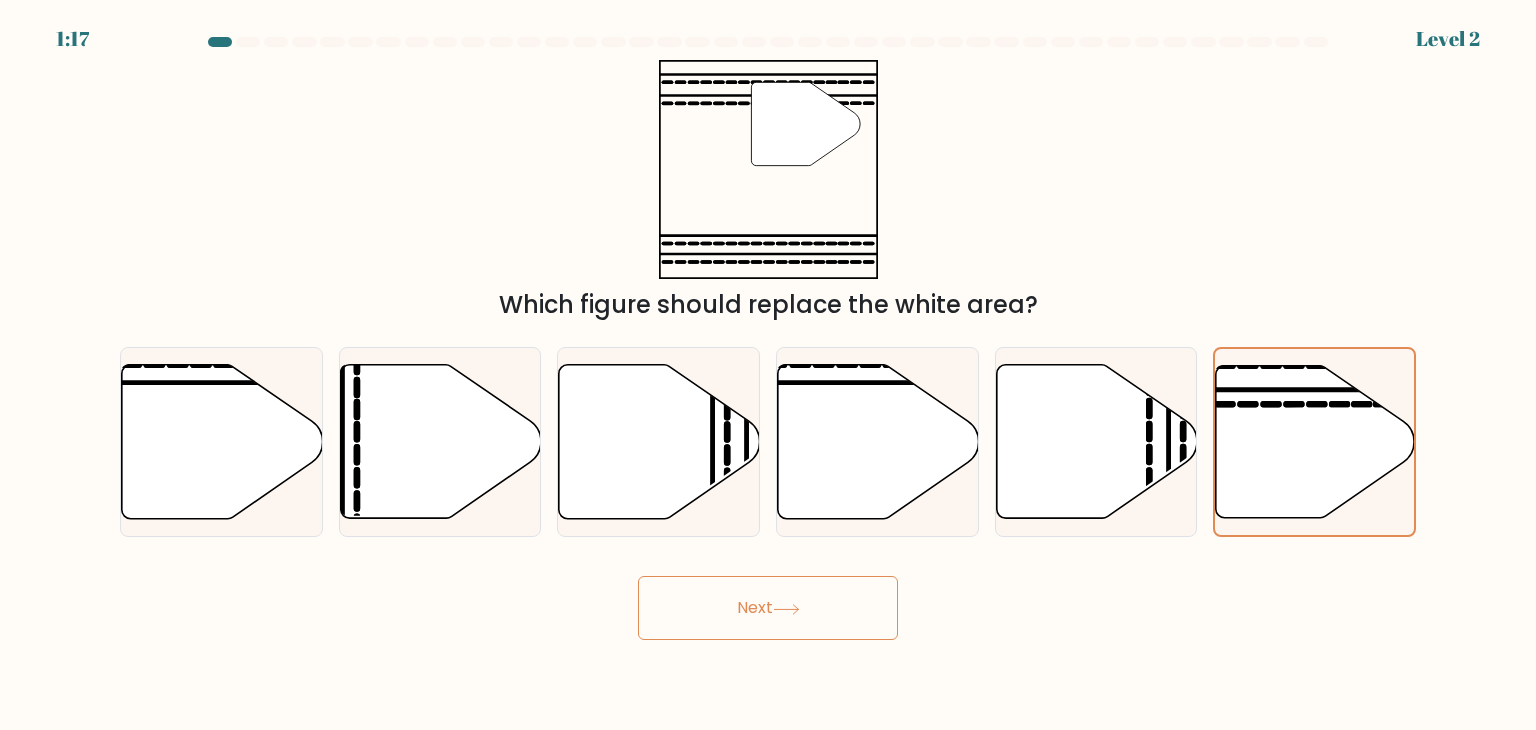 click on "Next" at bounding box center [768, 608] 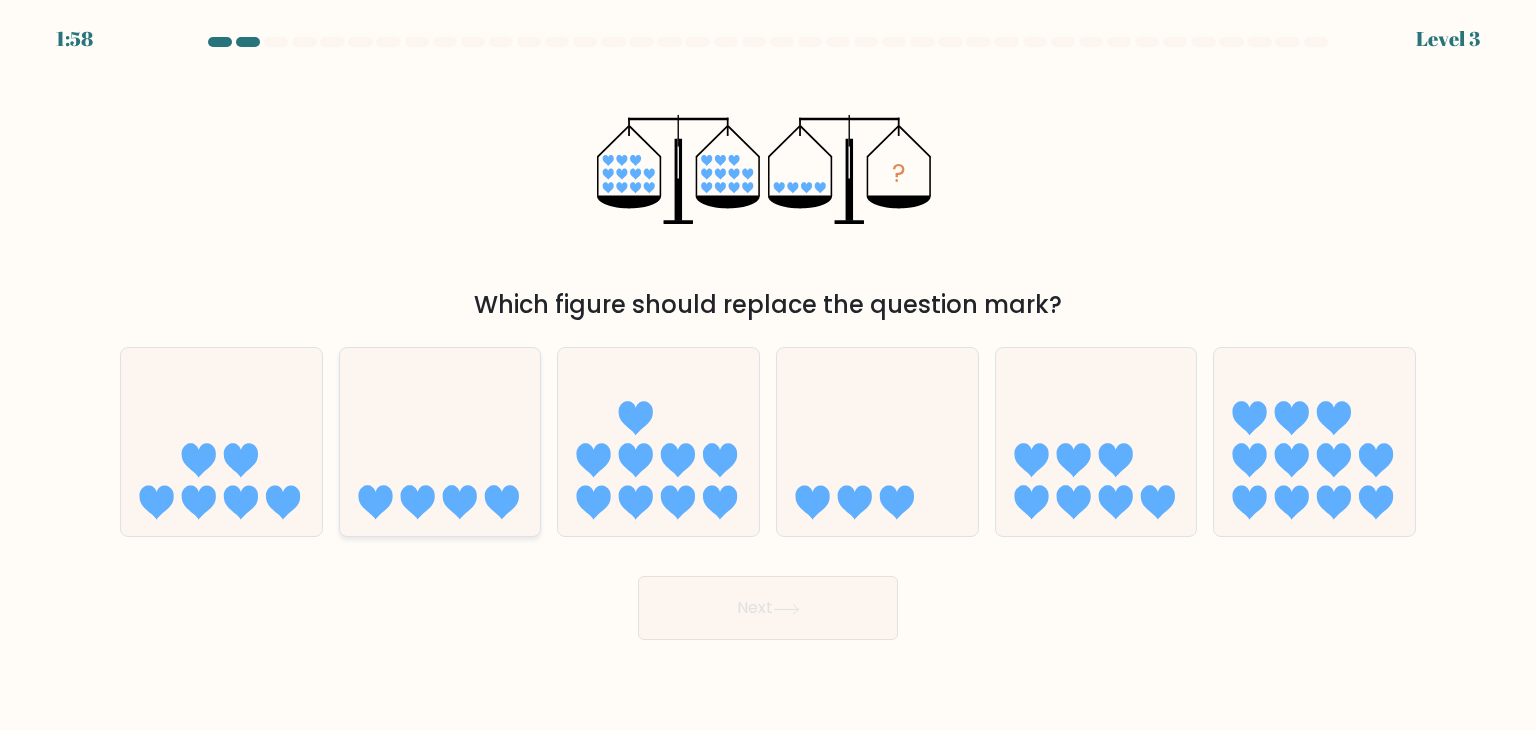 click at bounding box center (417, 503) 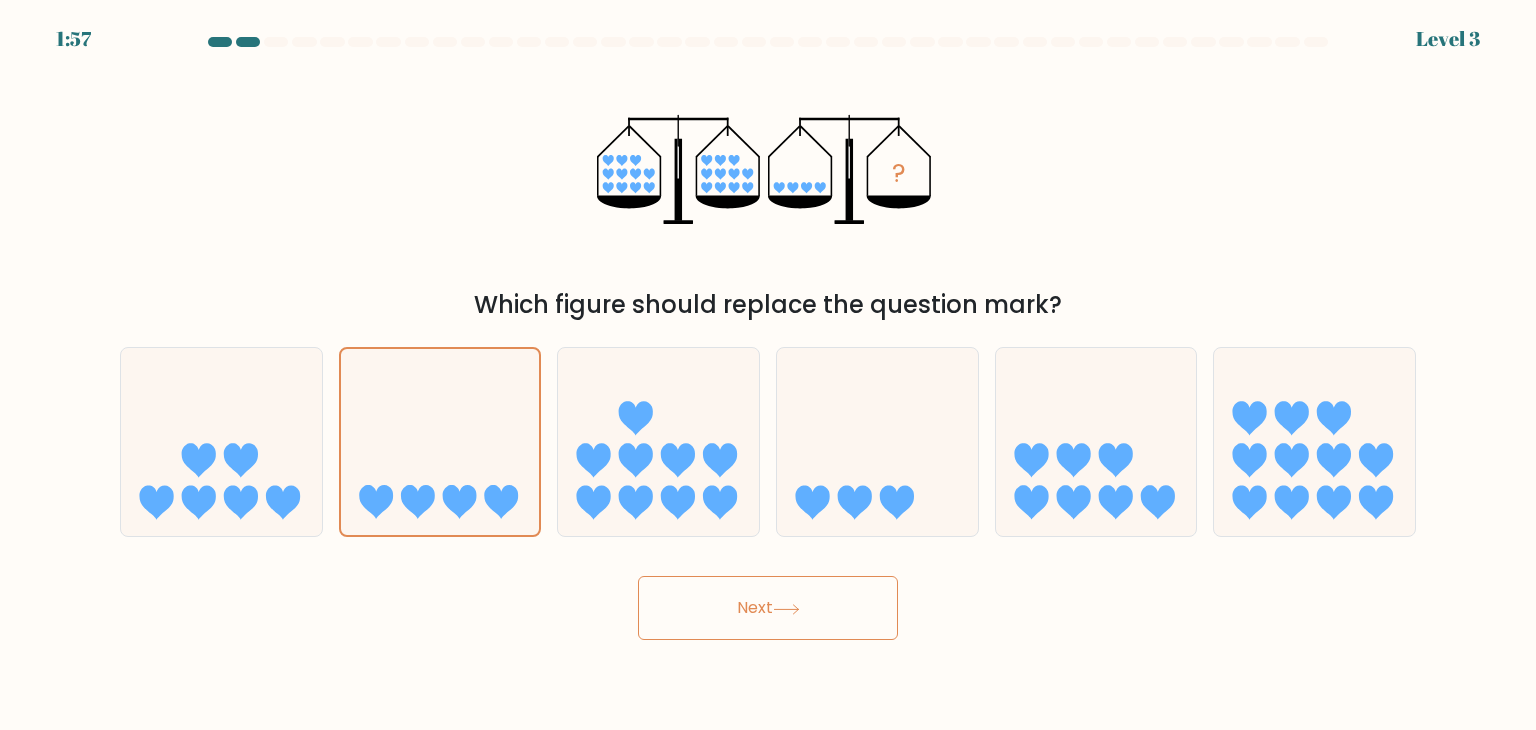 click on "Next" at bounding box center (768, 608) 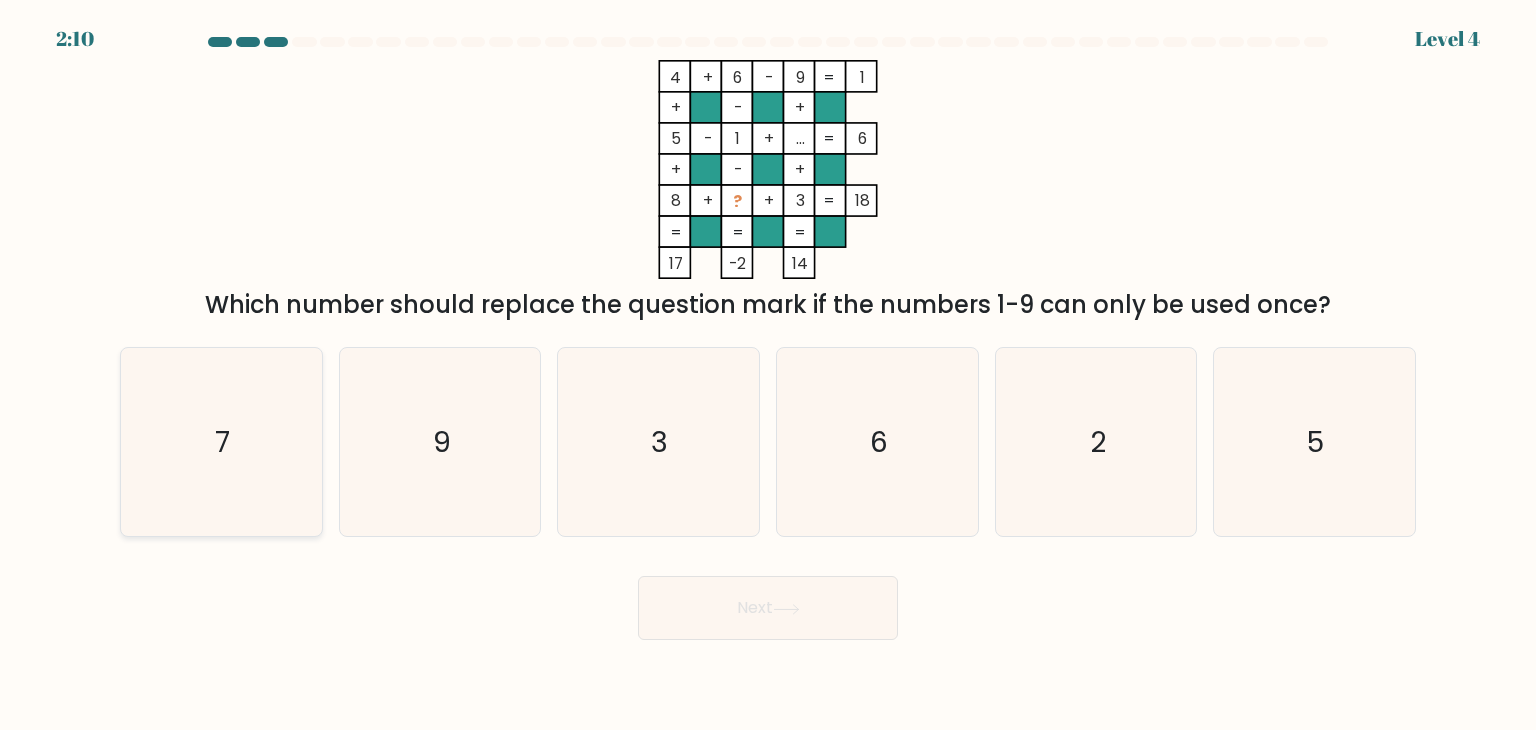 click on "7" at bounding box center [221, 442] 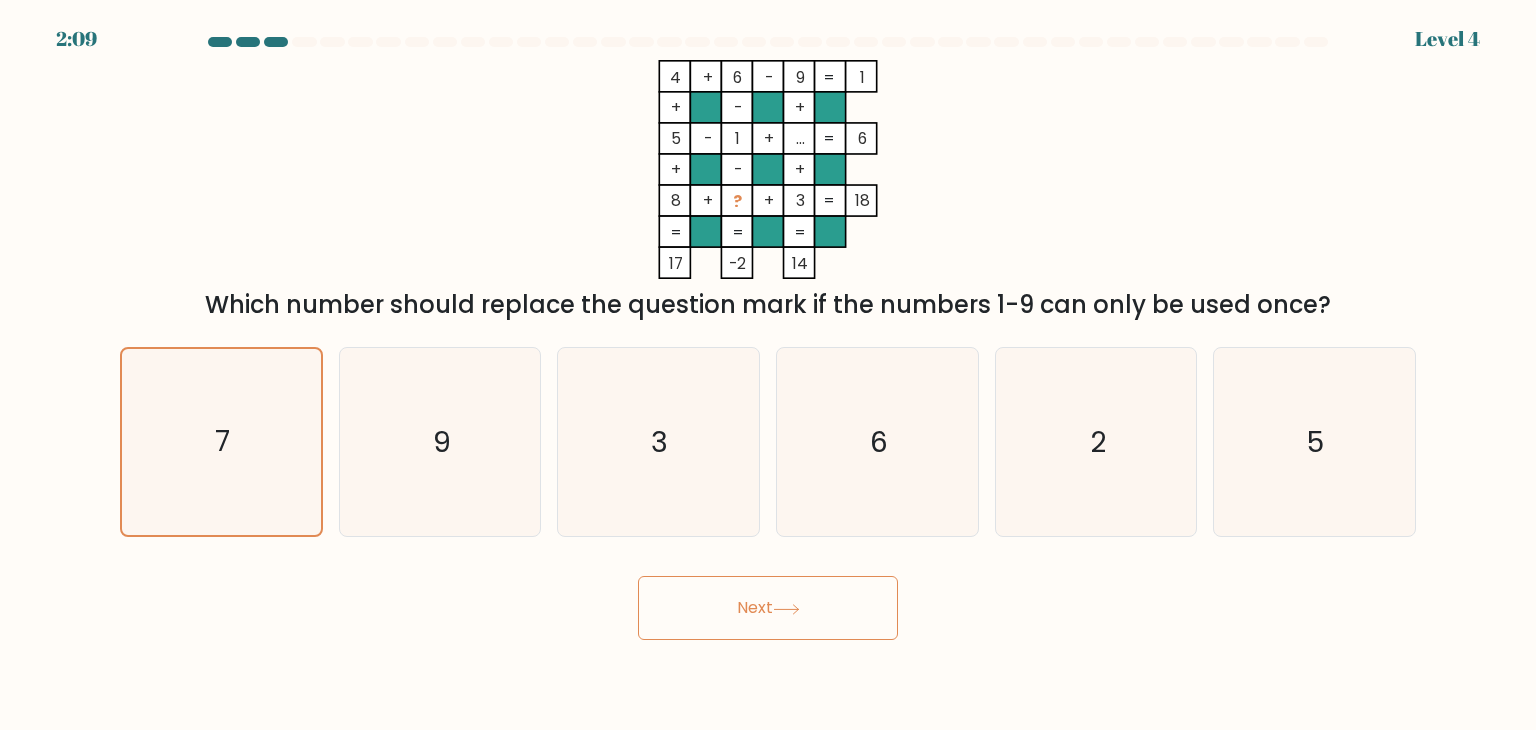 click on "Next" at bounding box center [768, 608] 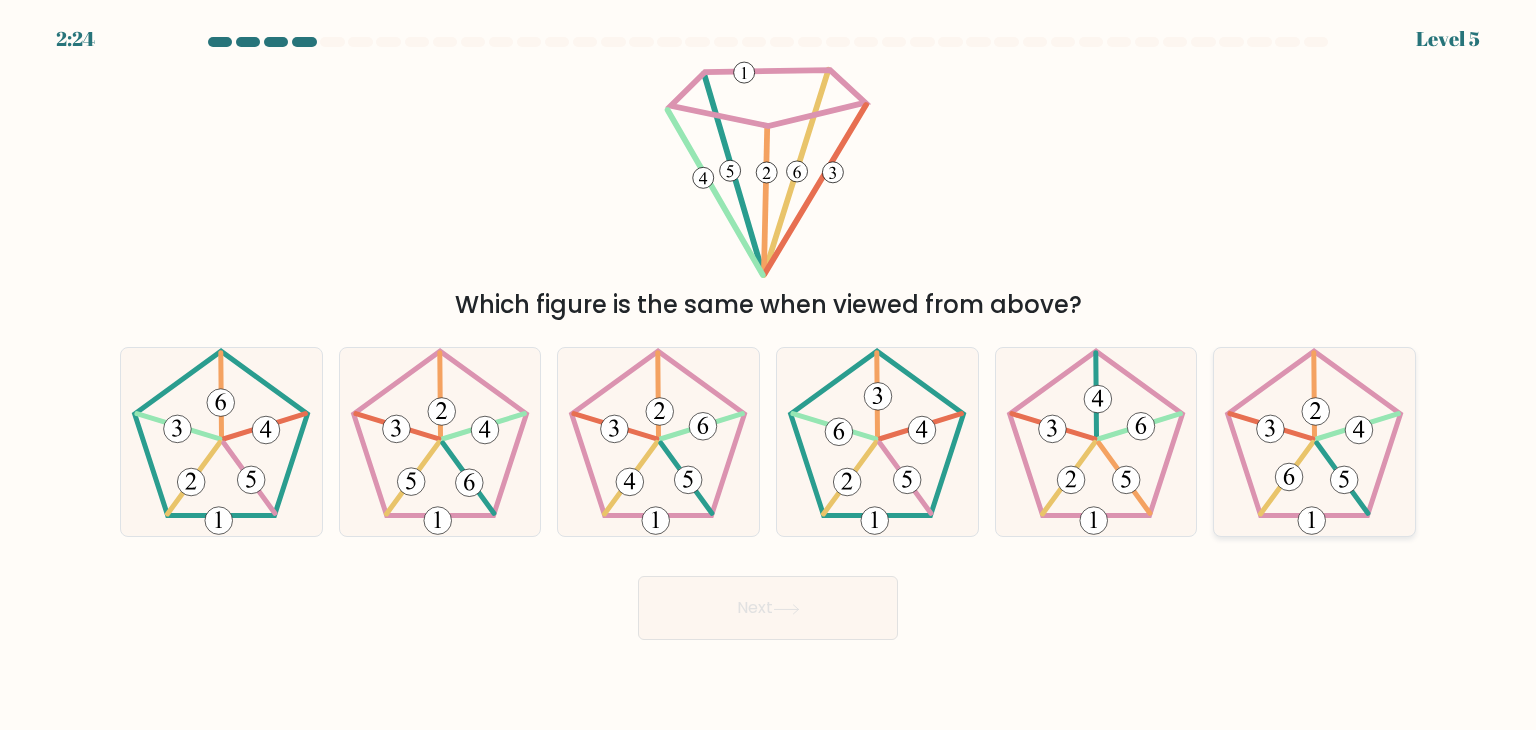 click at bounding box center [1314, 442] 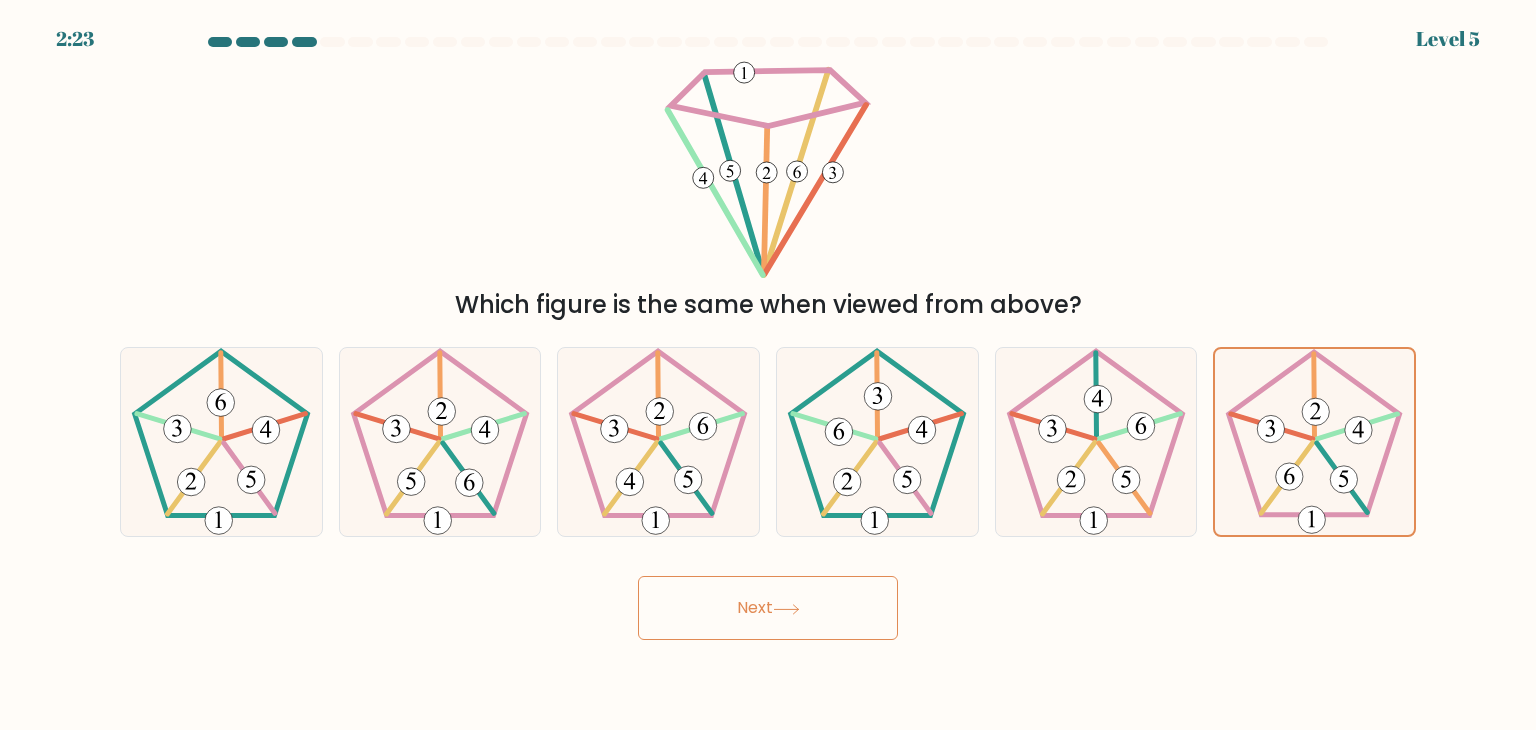 click on "Next" at bounding box center [768, 608] 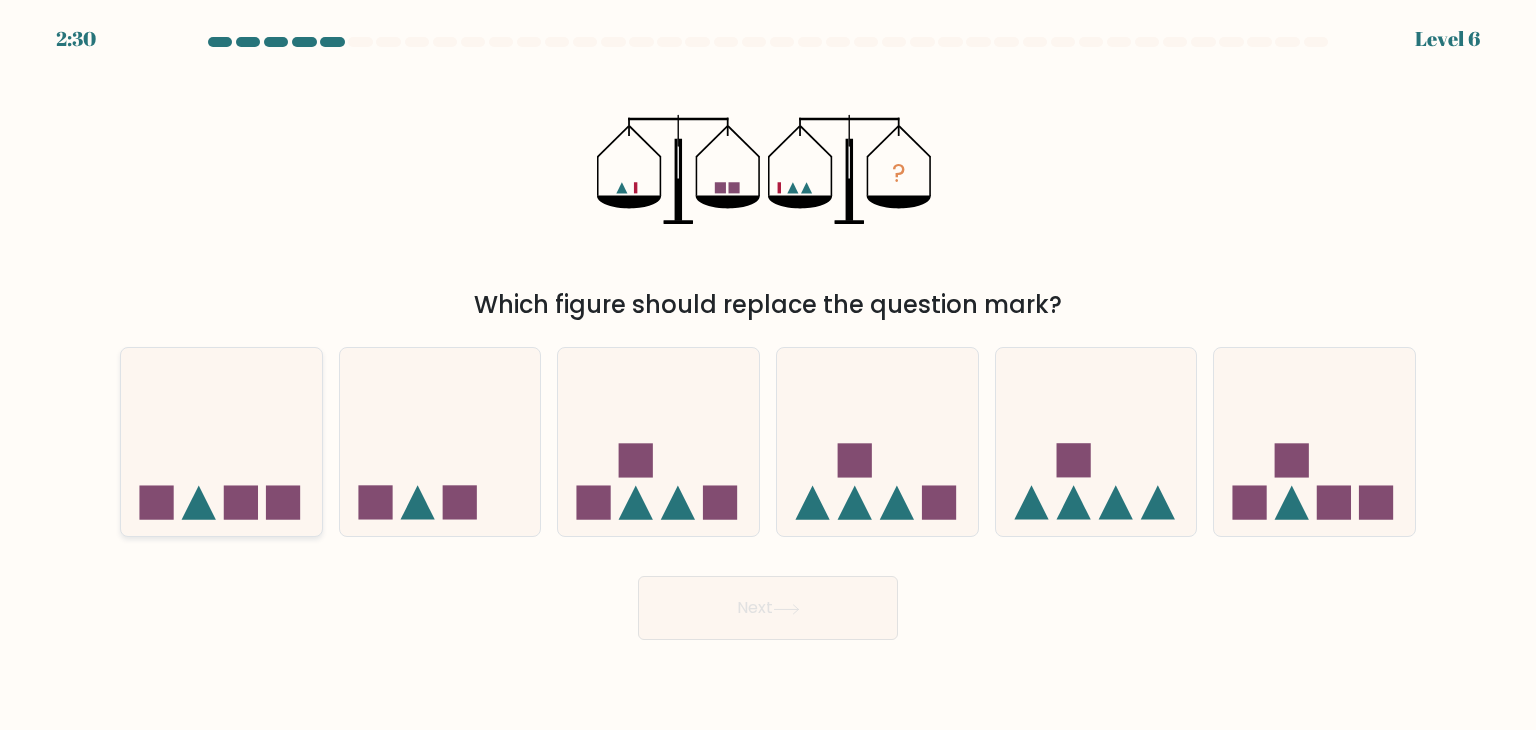 click at bounding box center (221, 442) 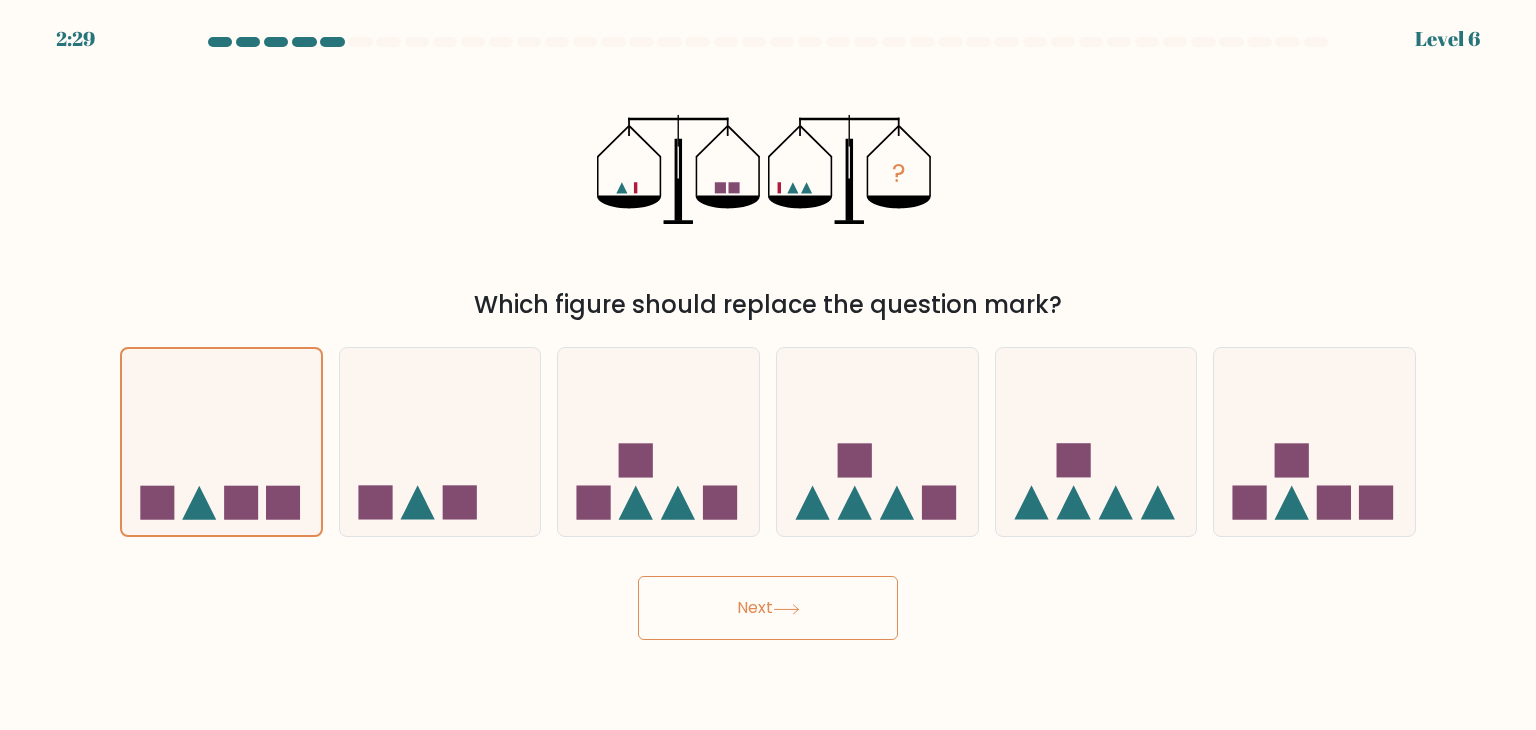 click on "Next" at bounding box center [768, 608] 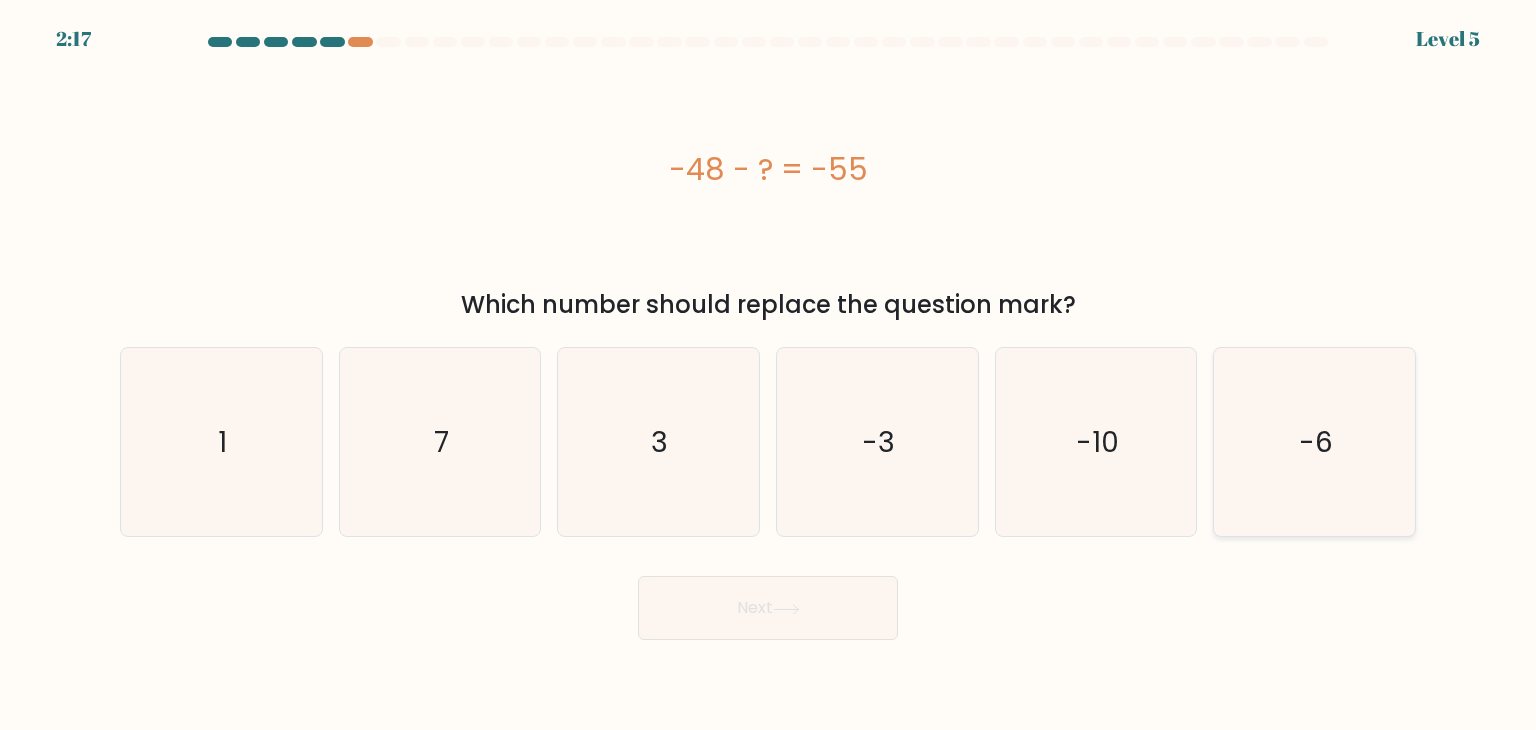 click on "-6" at bounding box center (1314, 442) 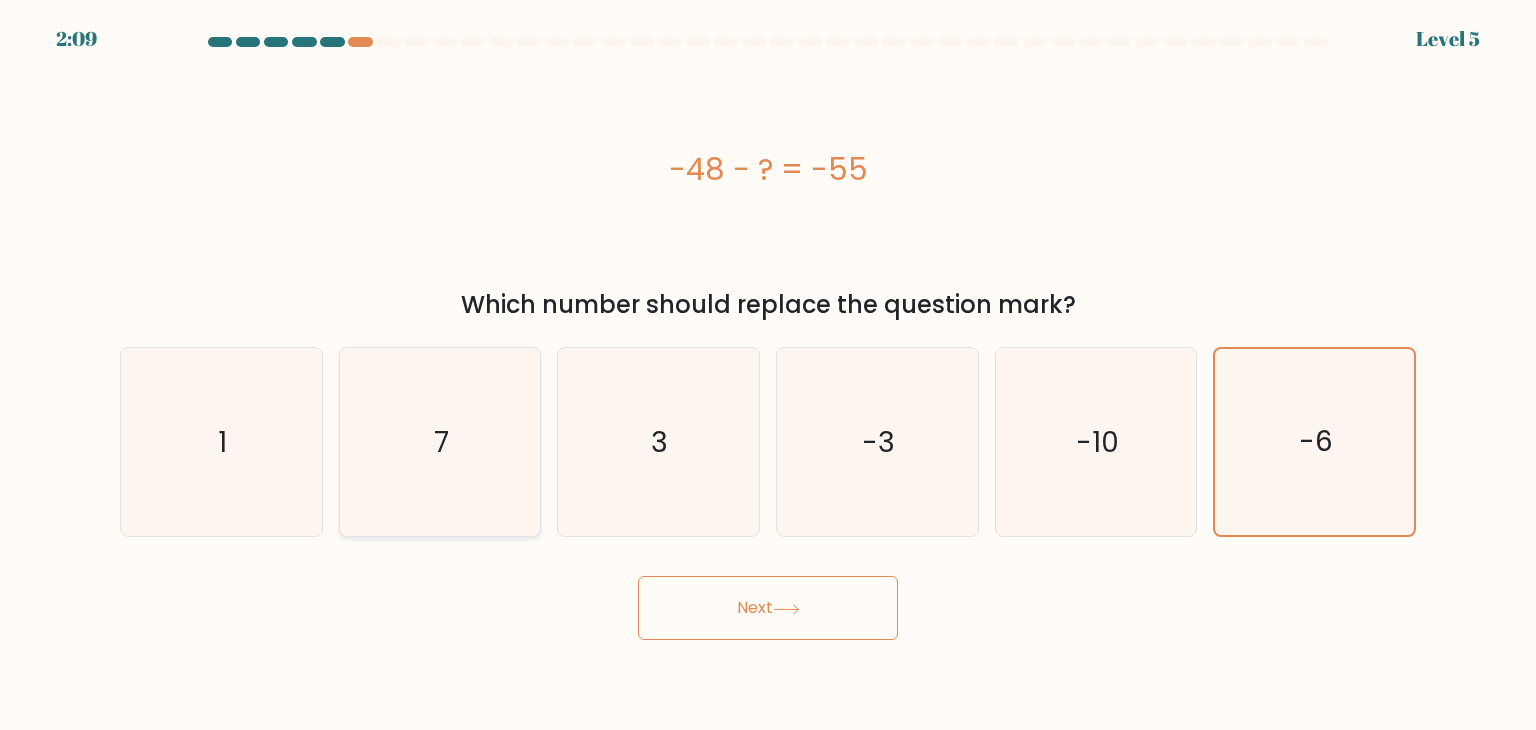 click on "7" at bounding box center (440, 442) 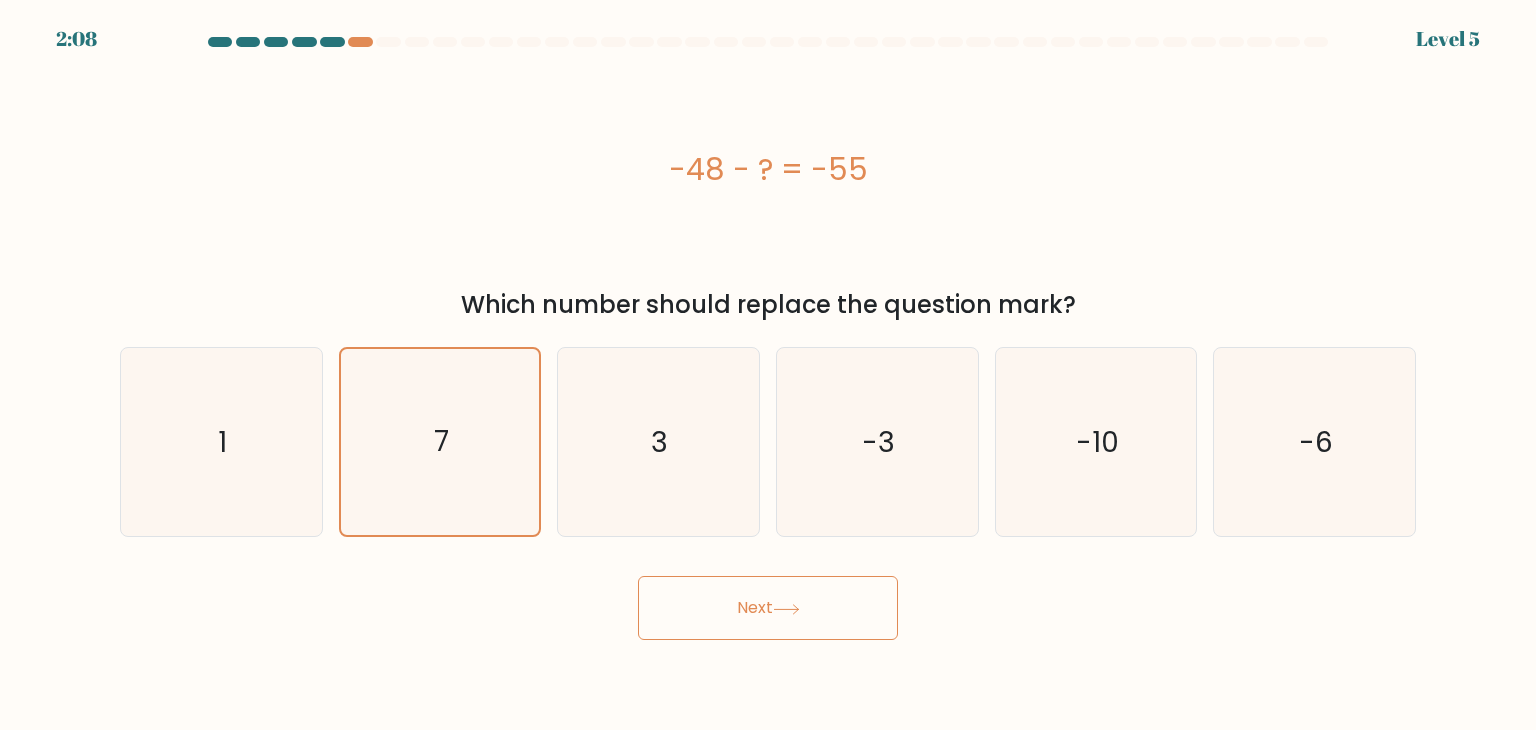 click on "Next" at bounding box center [768, 608] 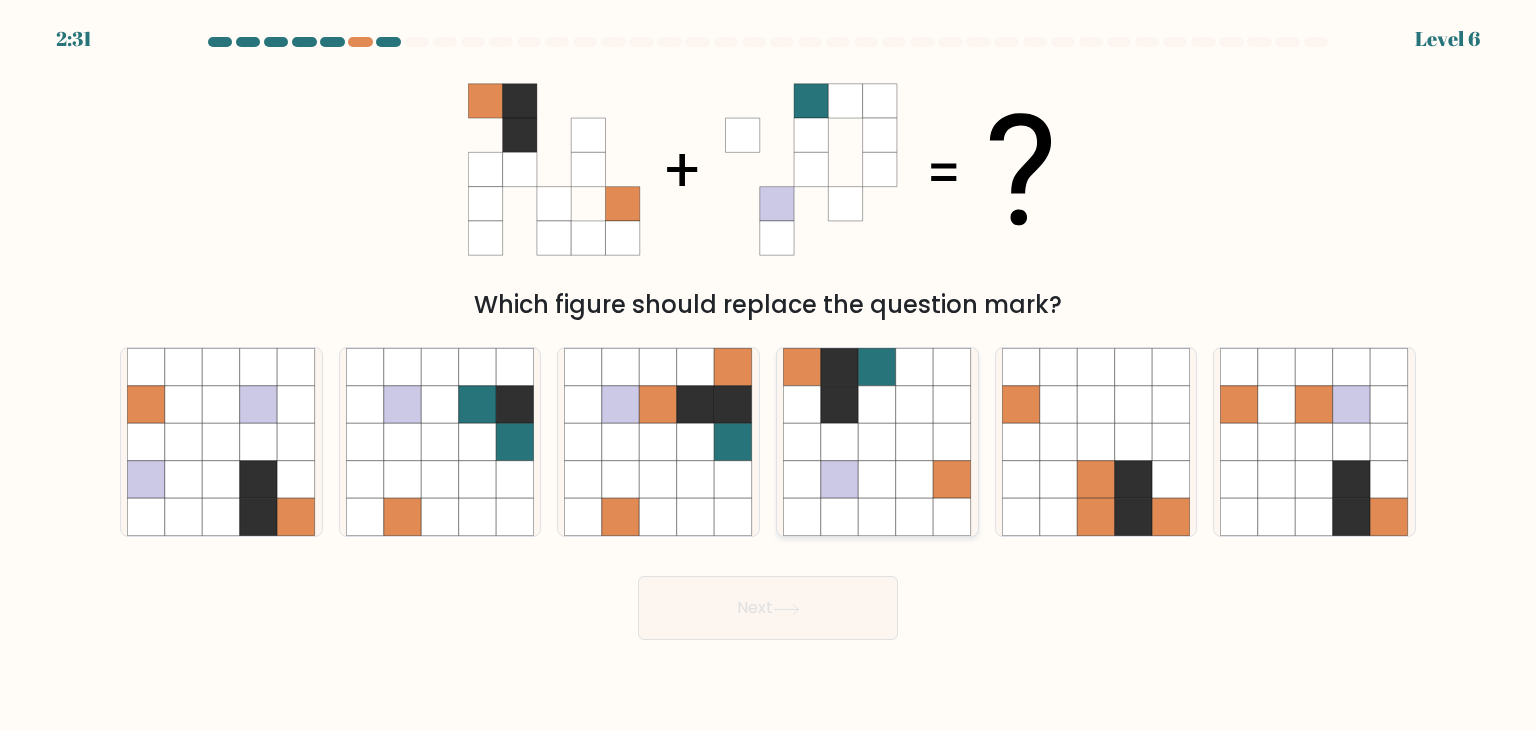 click at bounding box center (953, 480) 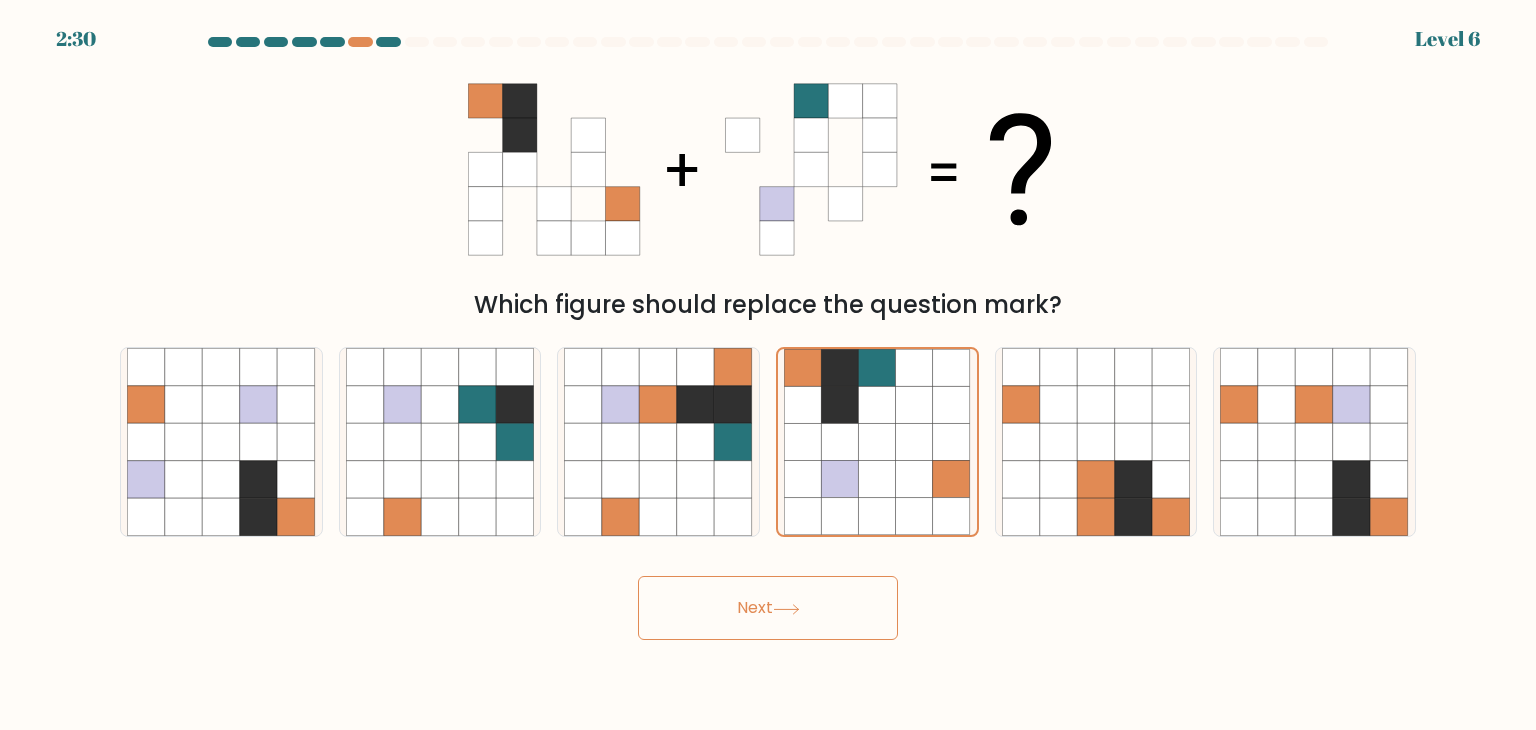 click on "Next" at bounding box center [768, 608] 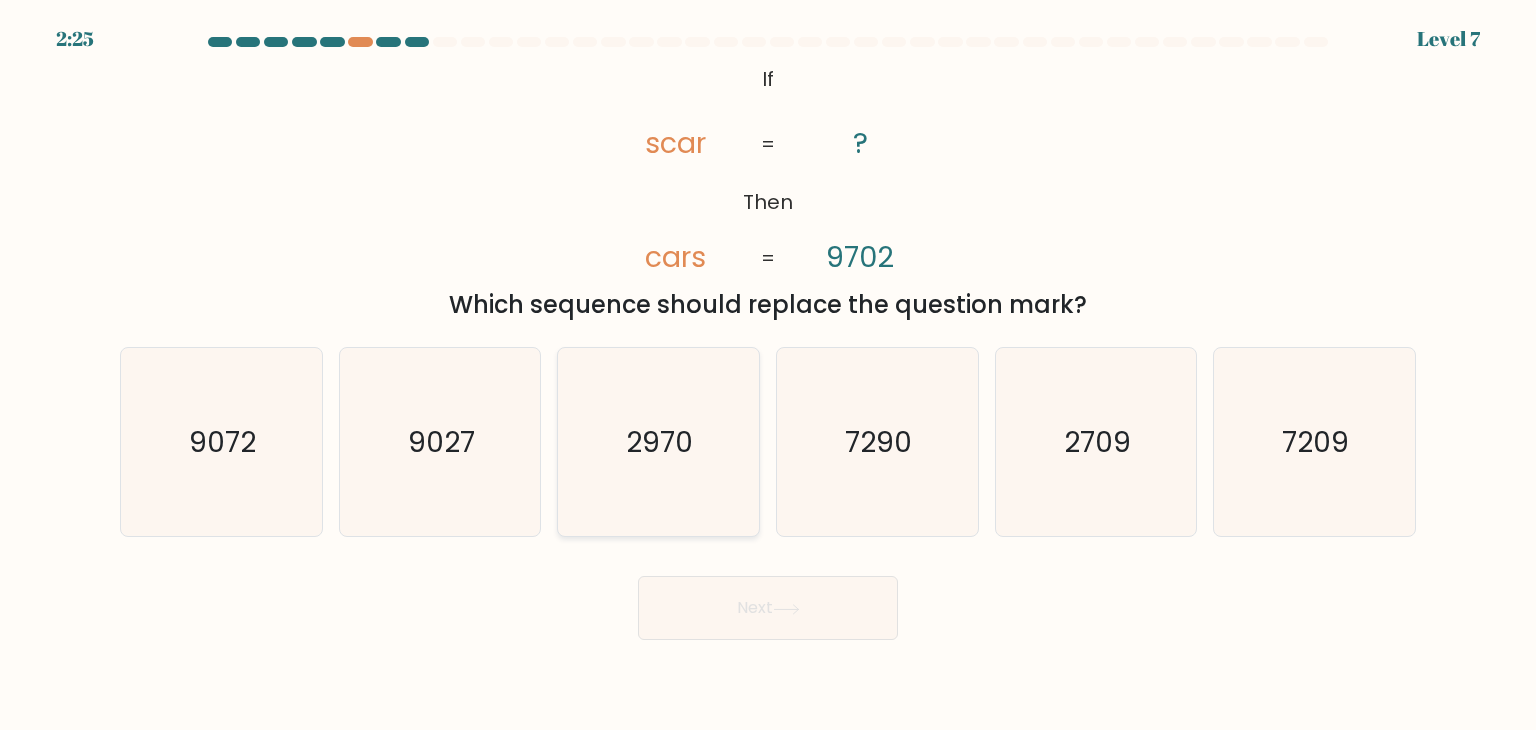 click on "2970" at bounding box center (660, 442) 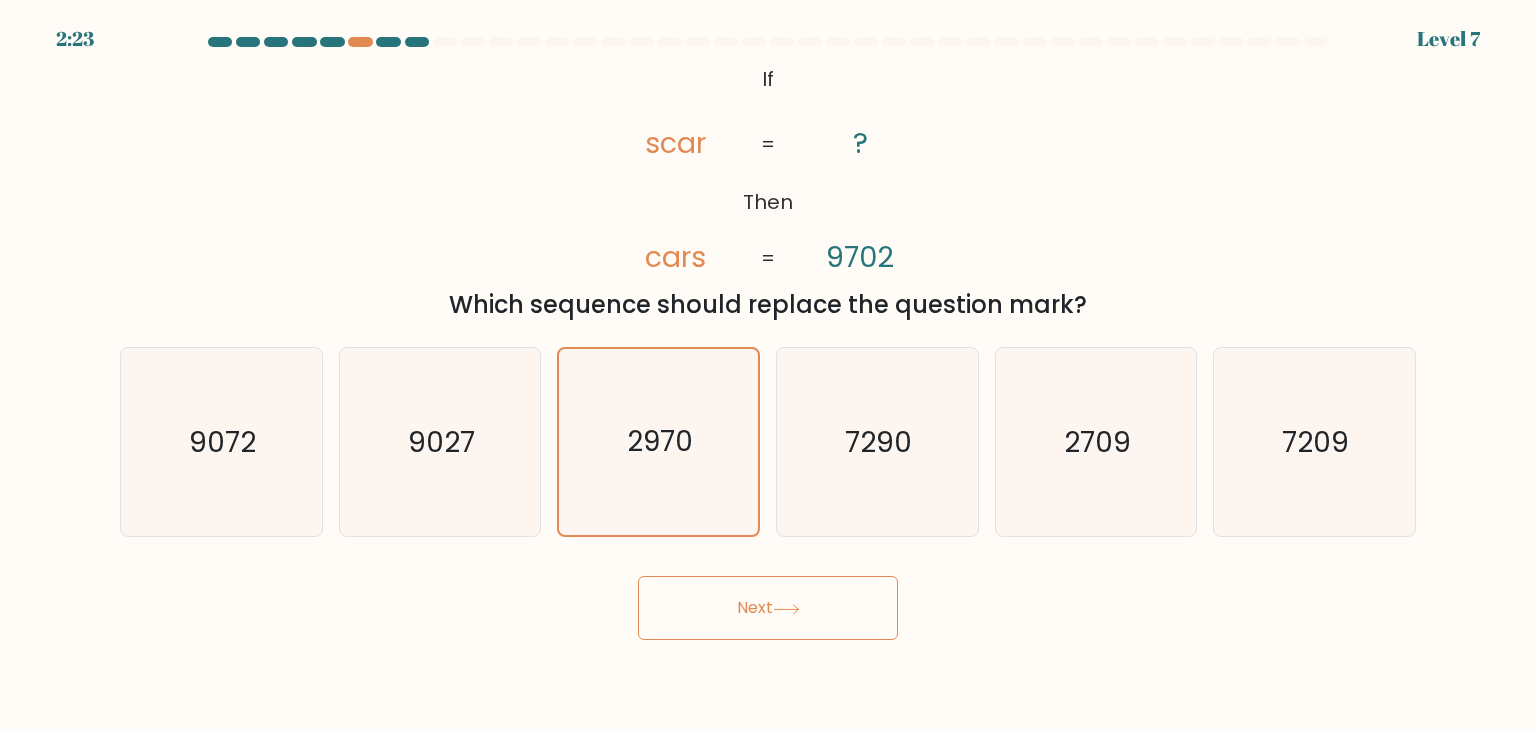 click on "Next" at bounding box center (768, 608) 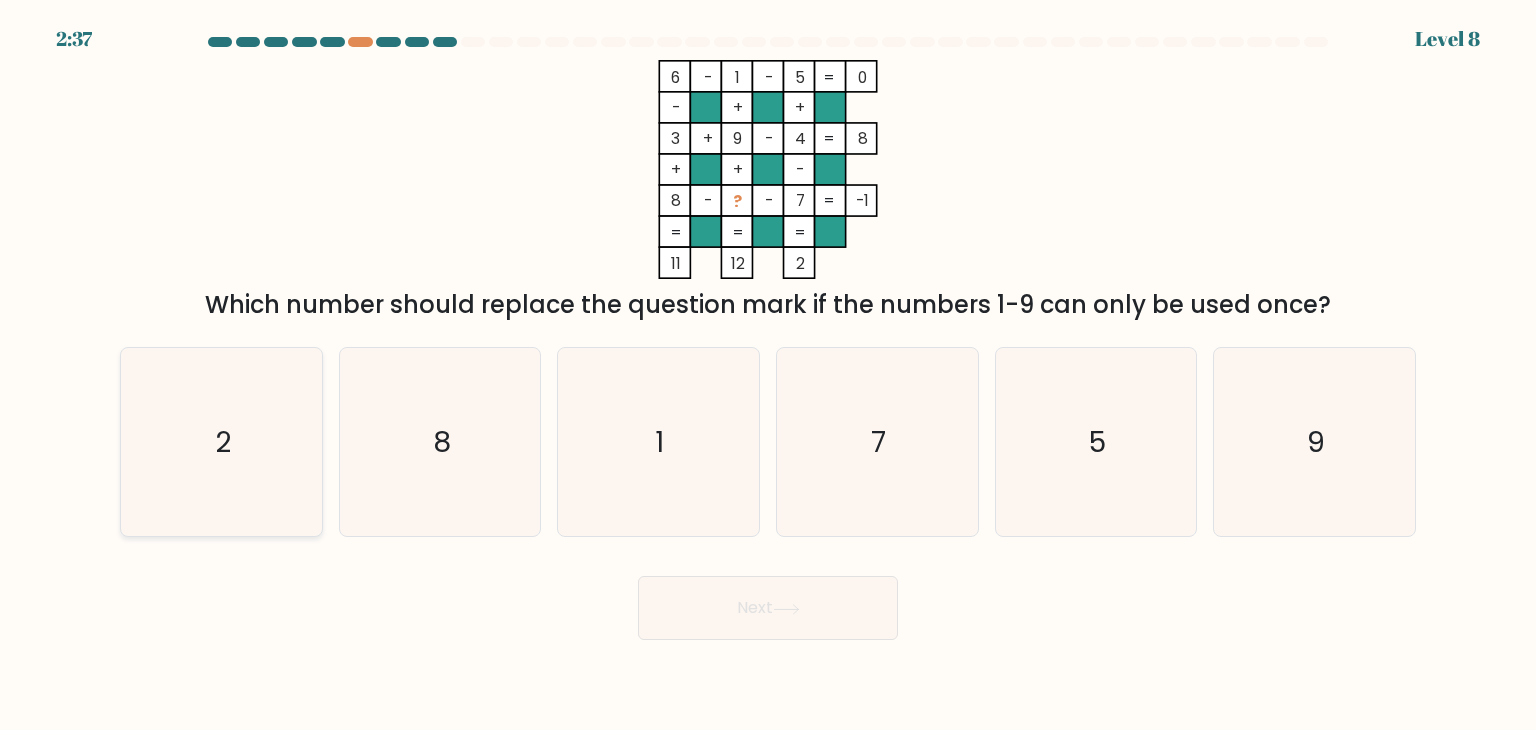 click on "2" at bounding box center [221, 442] 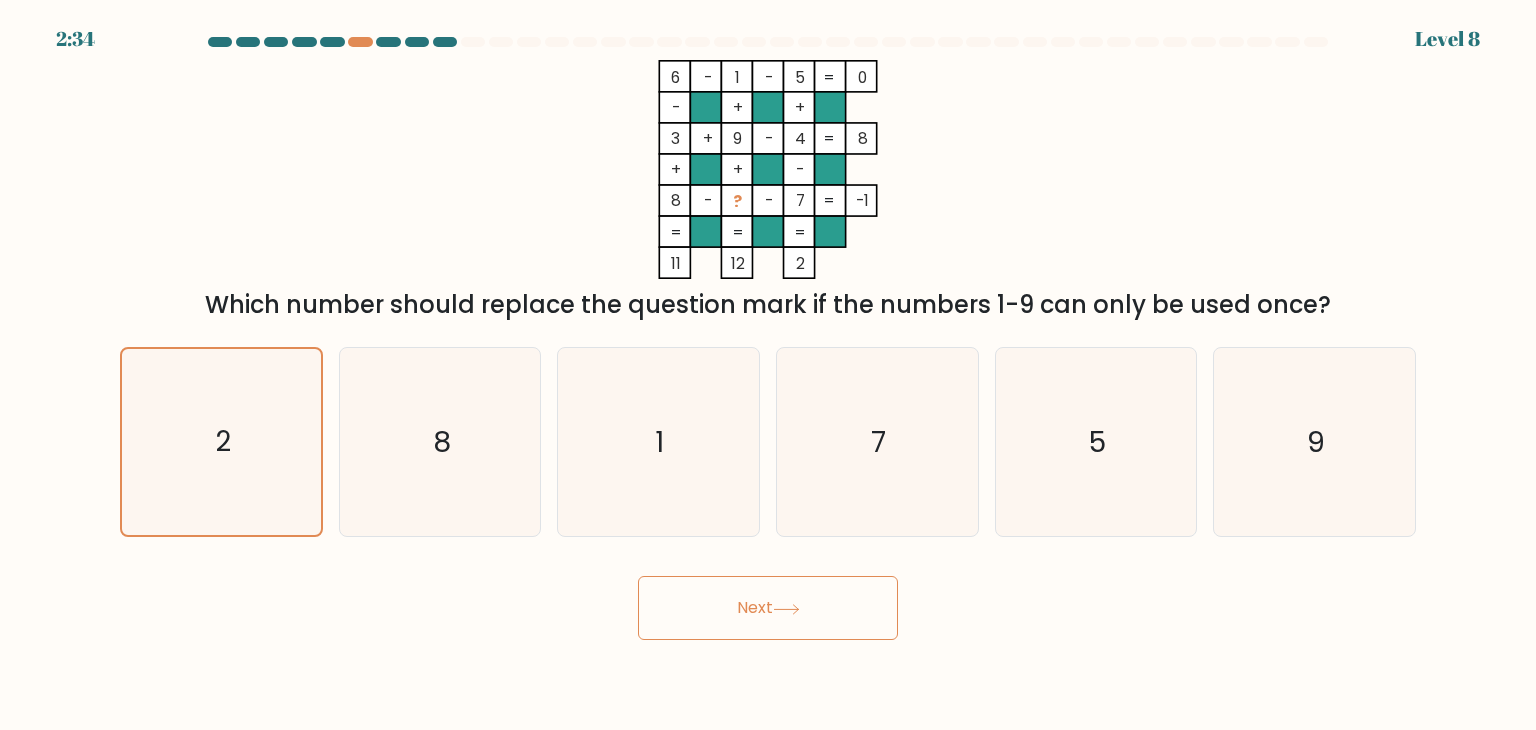 click on "Next" at bounding box center (768, 608) 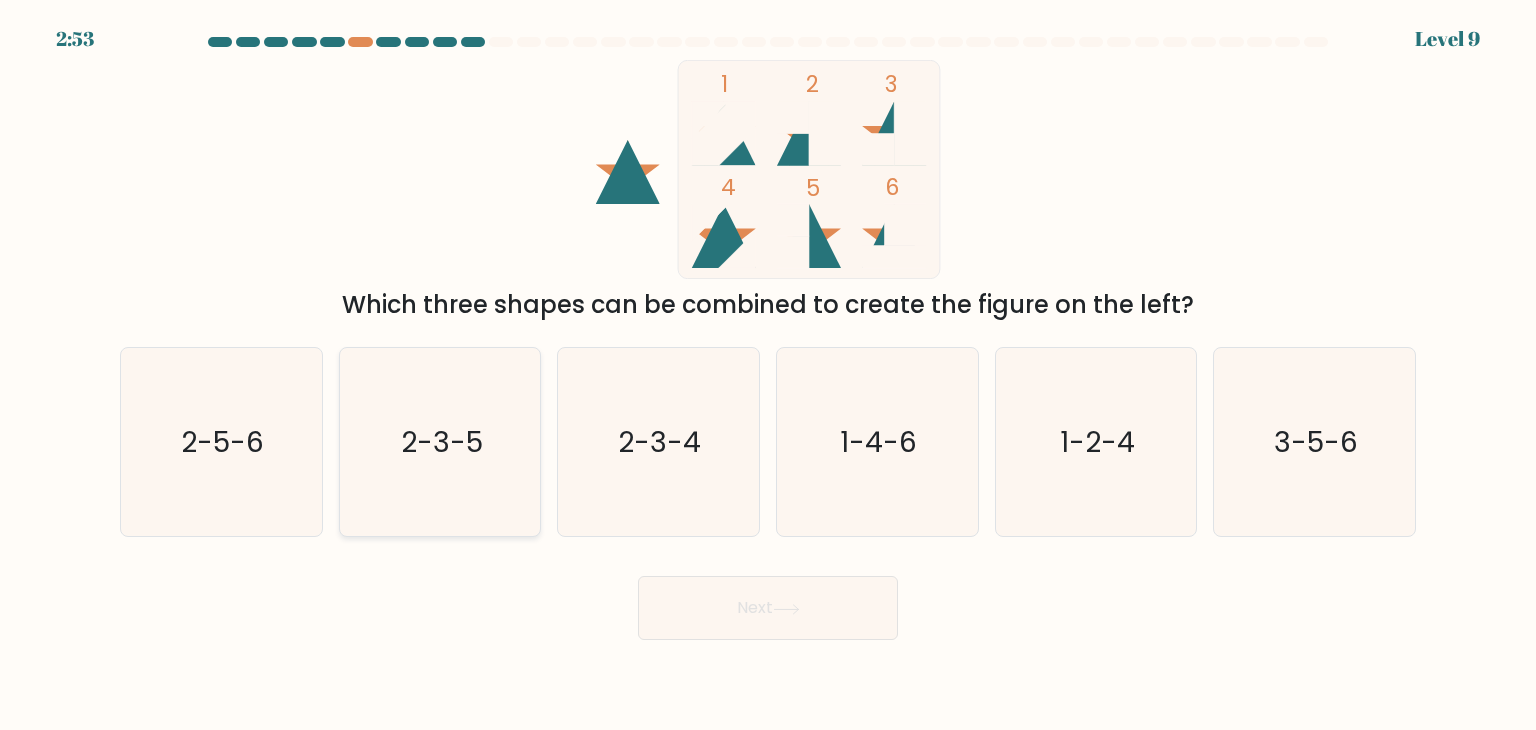 click on "2-3-5" at bounding box center [442, 442] 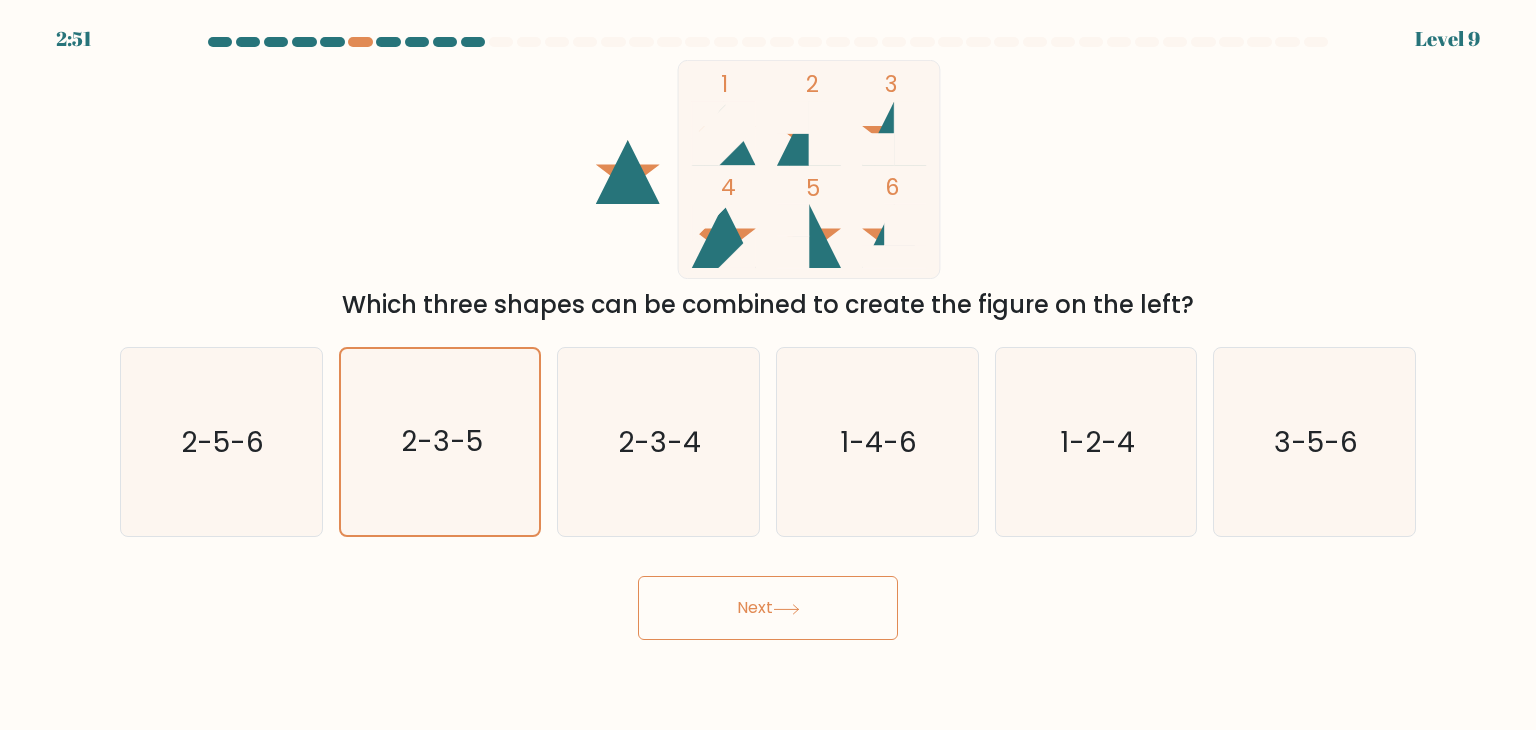 click on "Next" at bounding box center [768, 608] 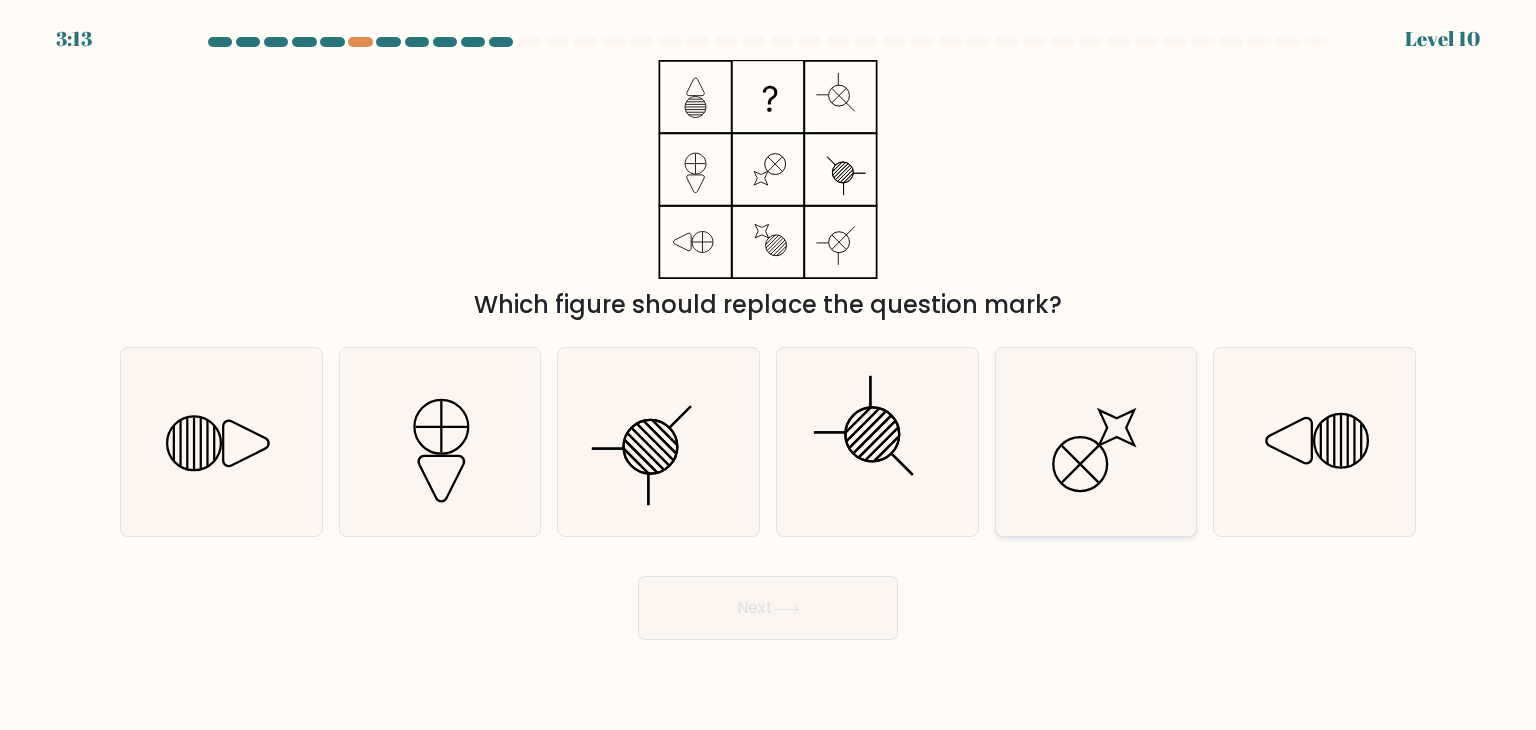 click at bounding box center (1096, 442) 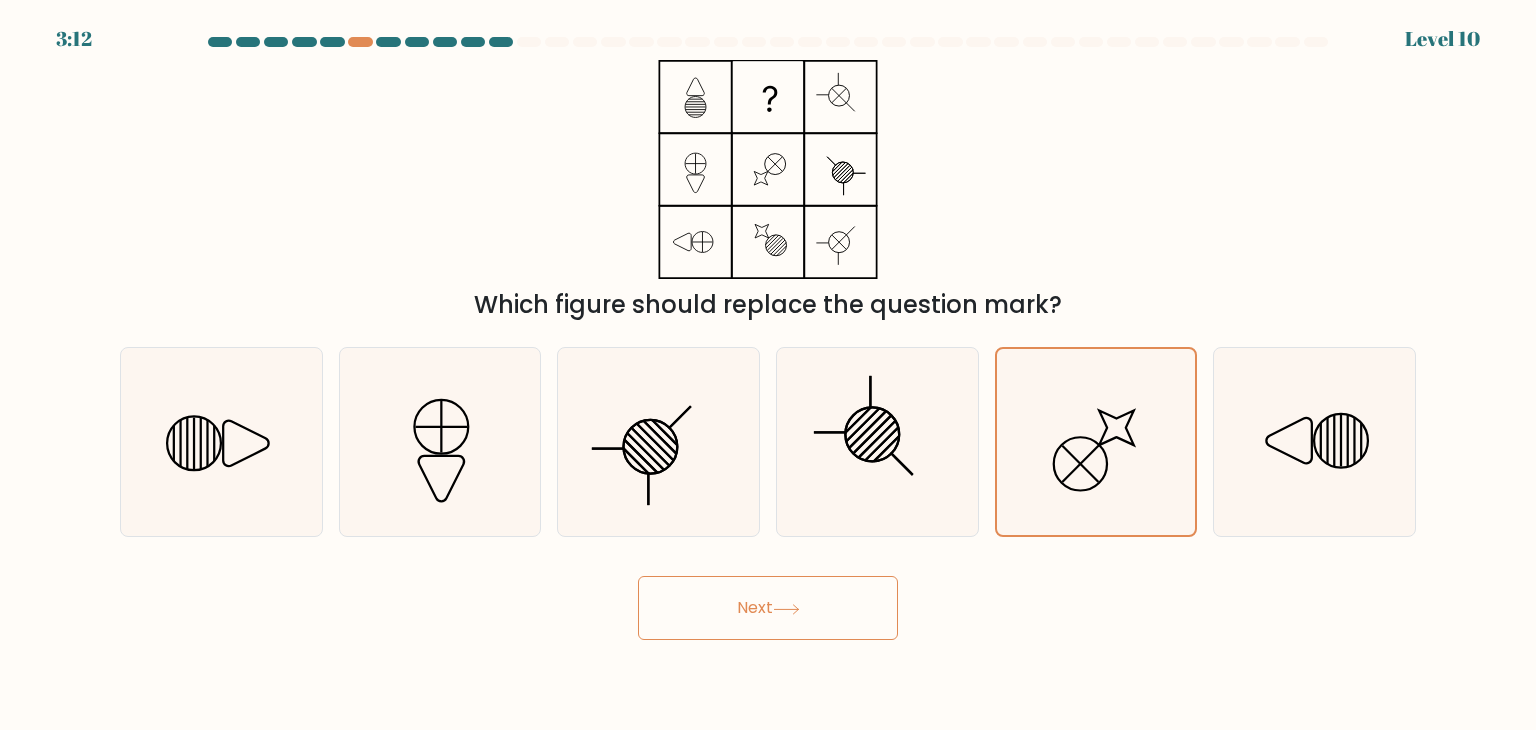 click on "Next" at bounding box center [768, 608] 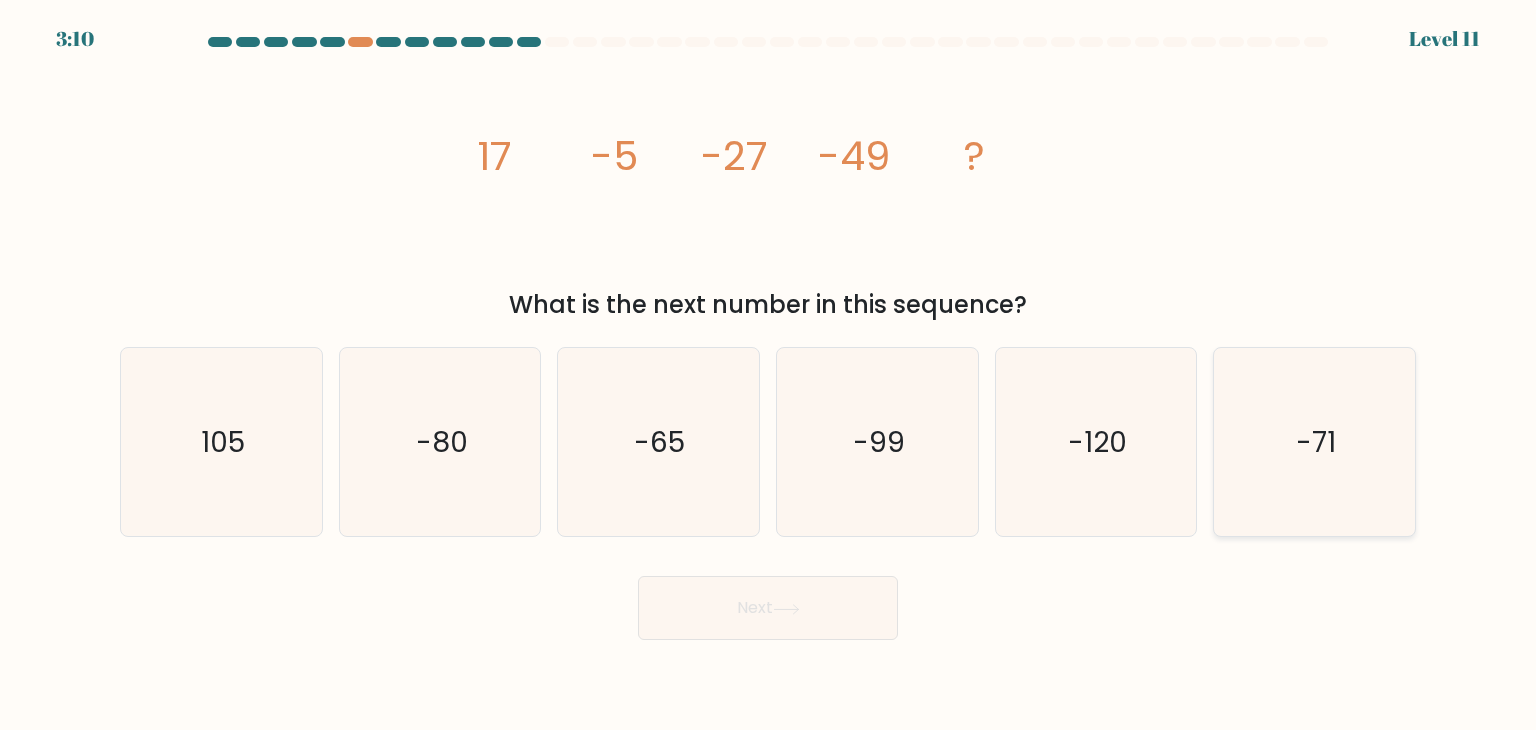 click on "-71" at bounding box center [1314, 442] 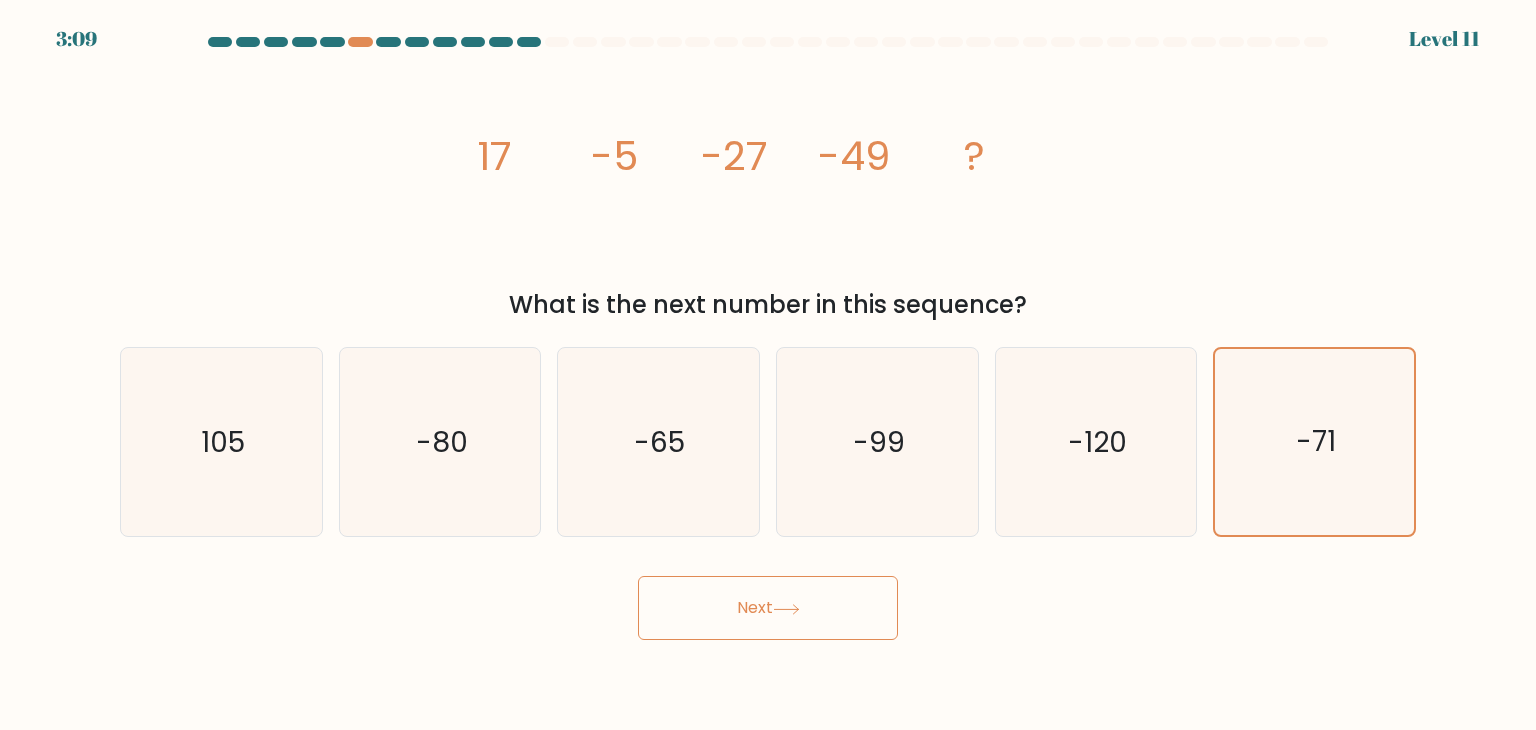 click on "Next" at bounding box center [768, 608] 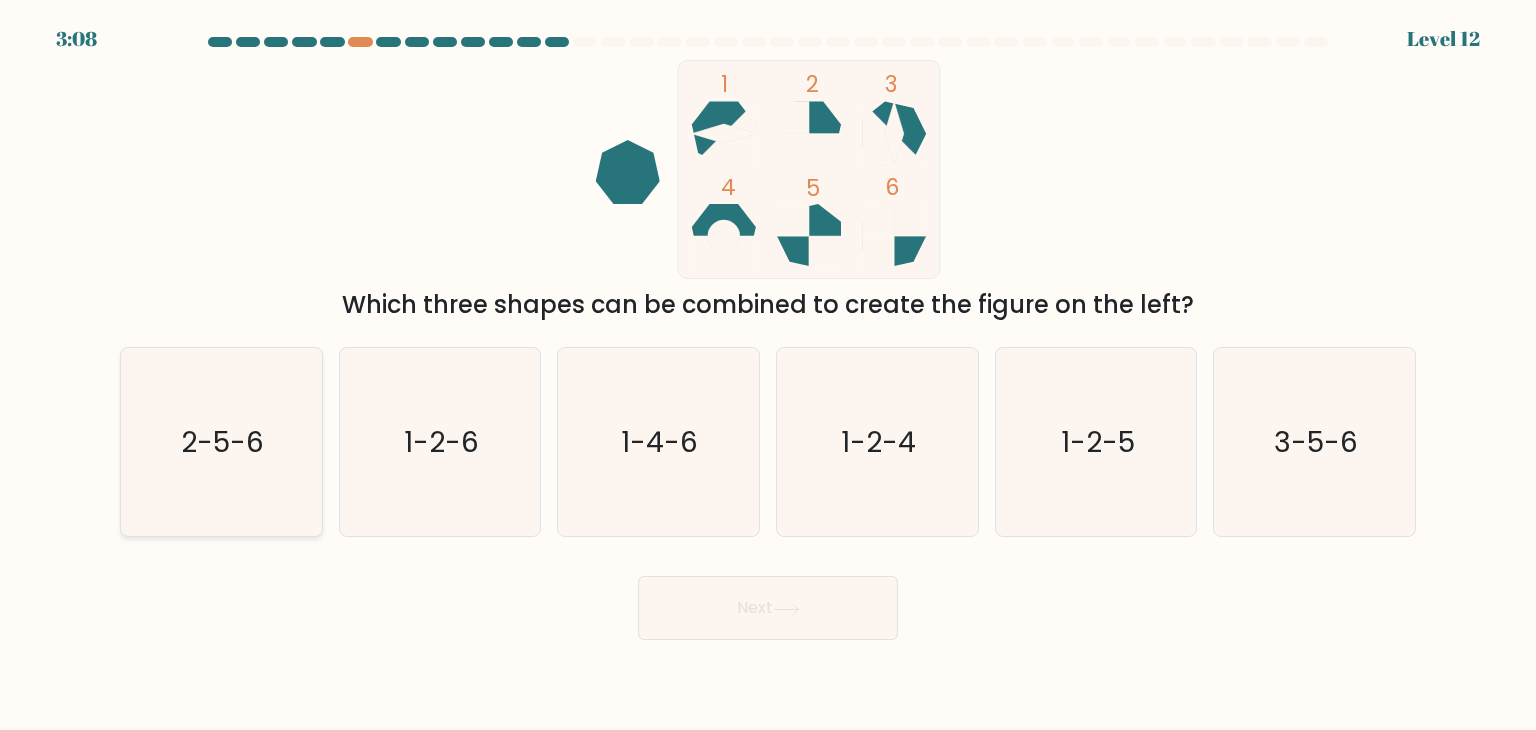 click on "2-5-6" at bounding box center [221, 442] 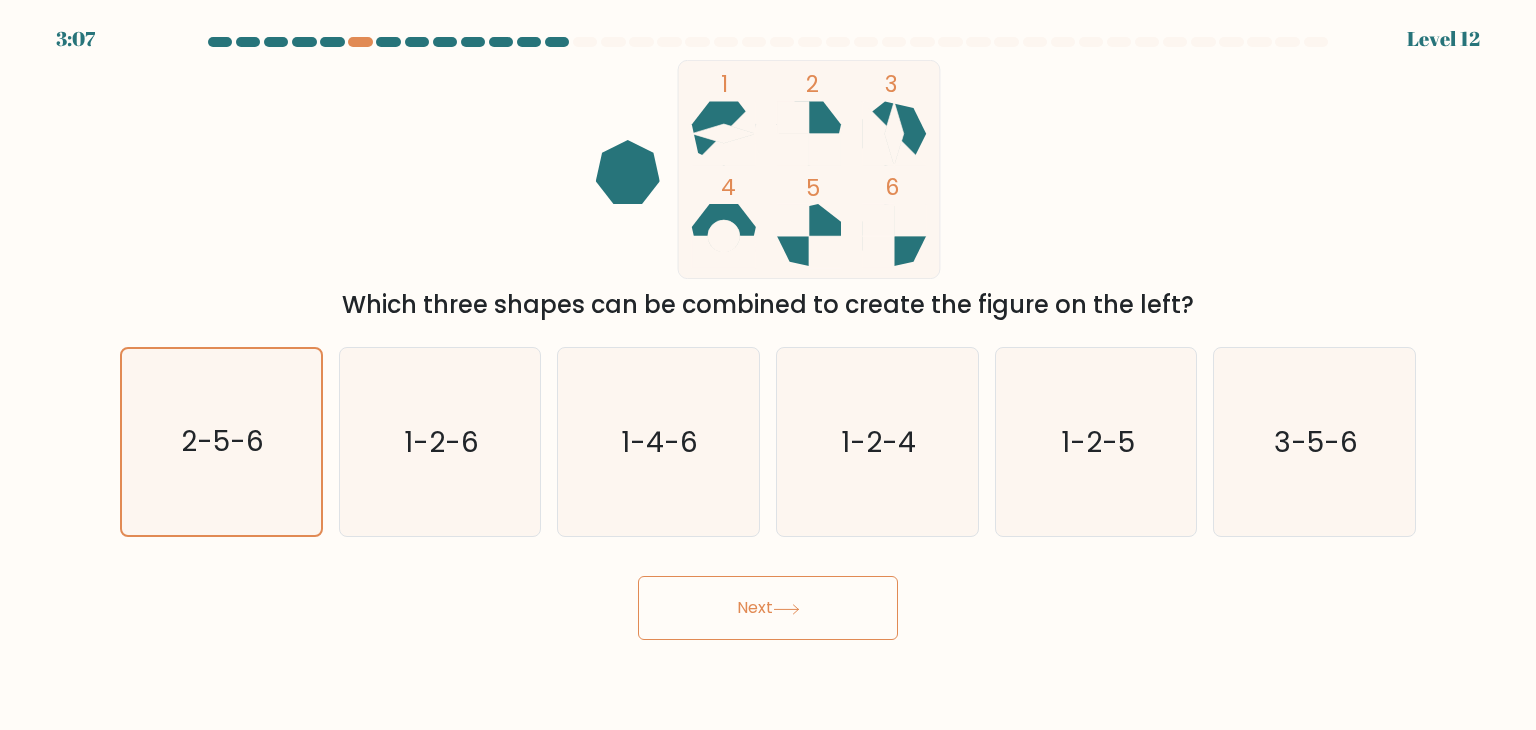 click on "Next" at bounding box center [768, 608] 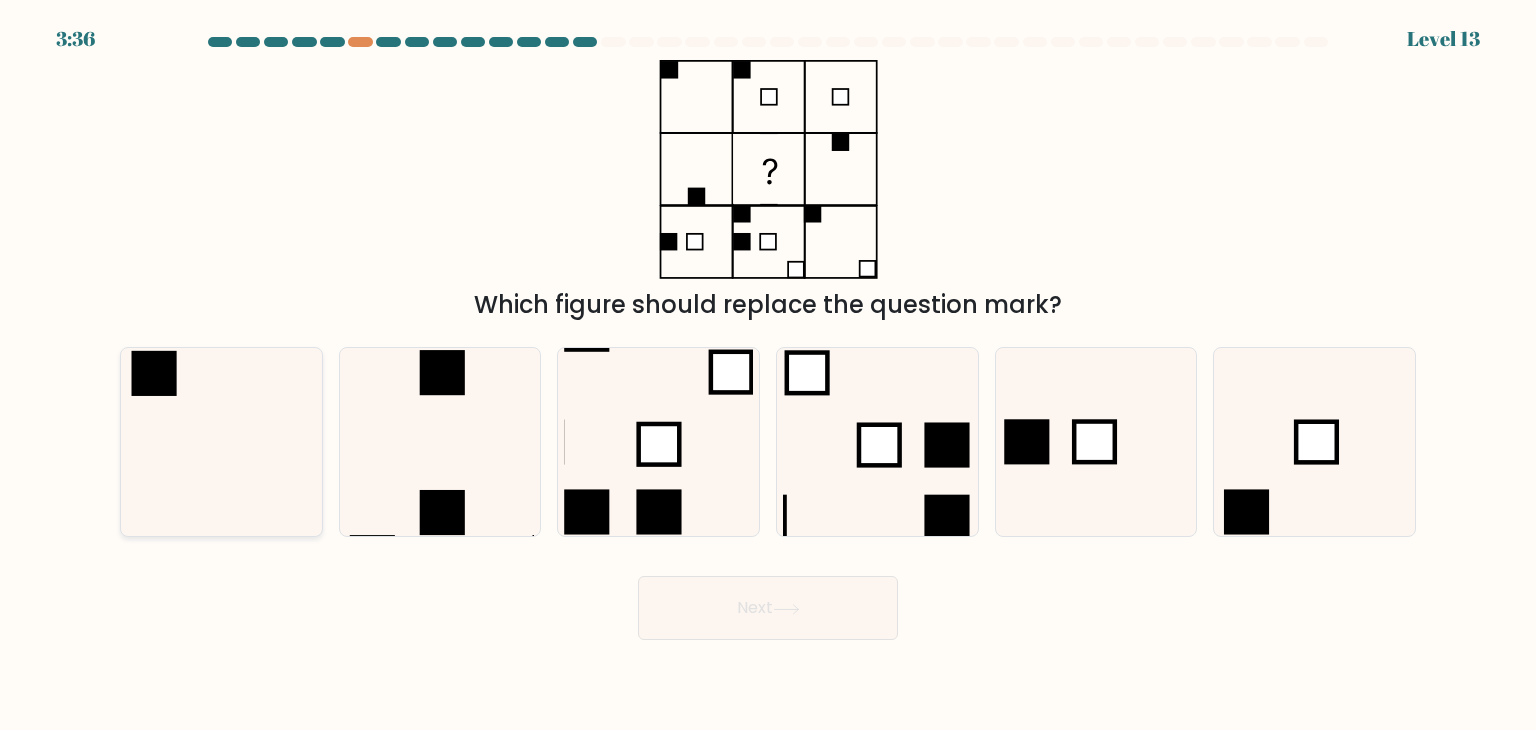 click at bounding box center [221, 442] 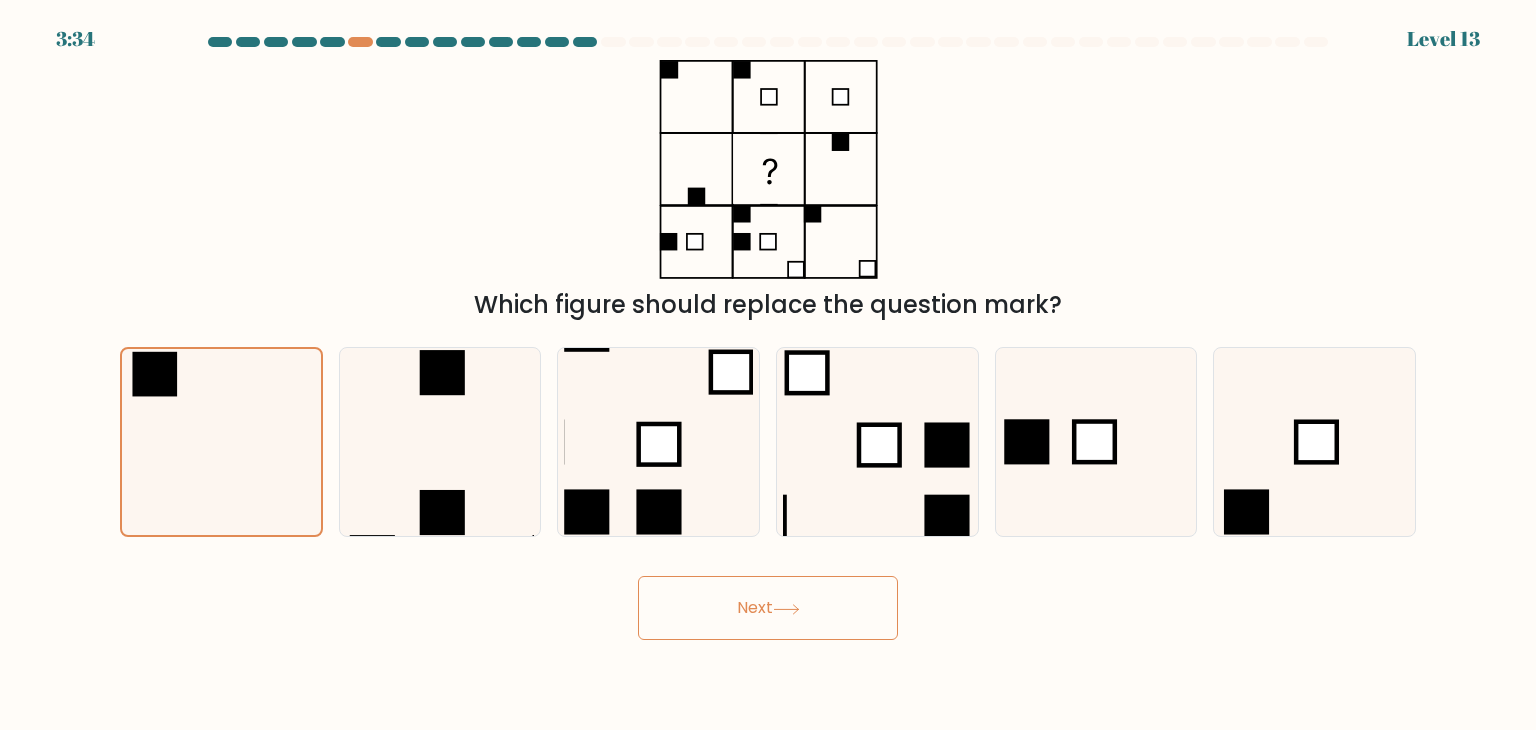 click at bounding box center [786, 609] 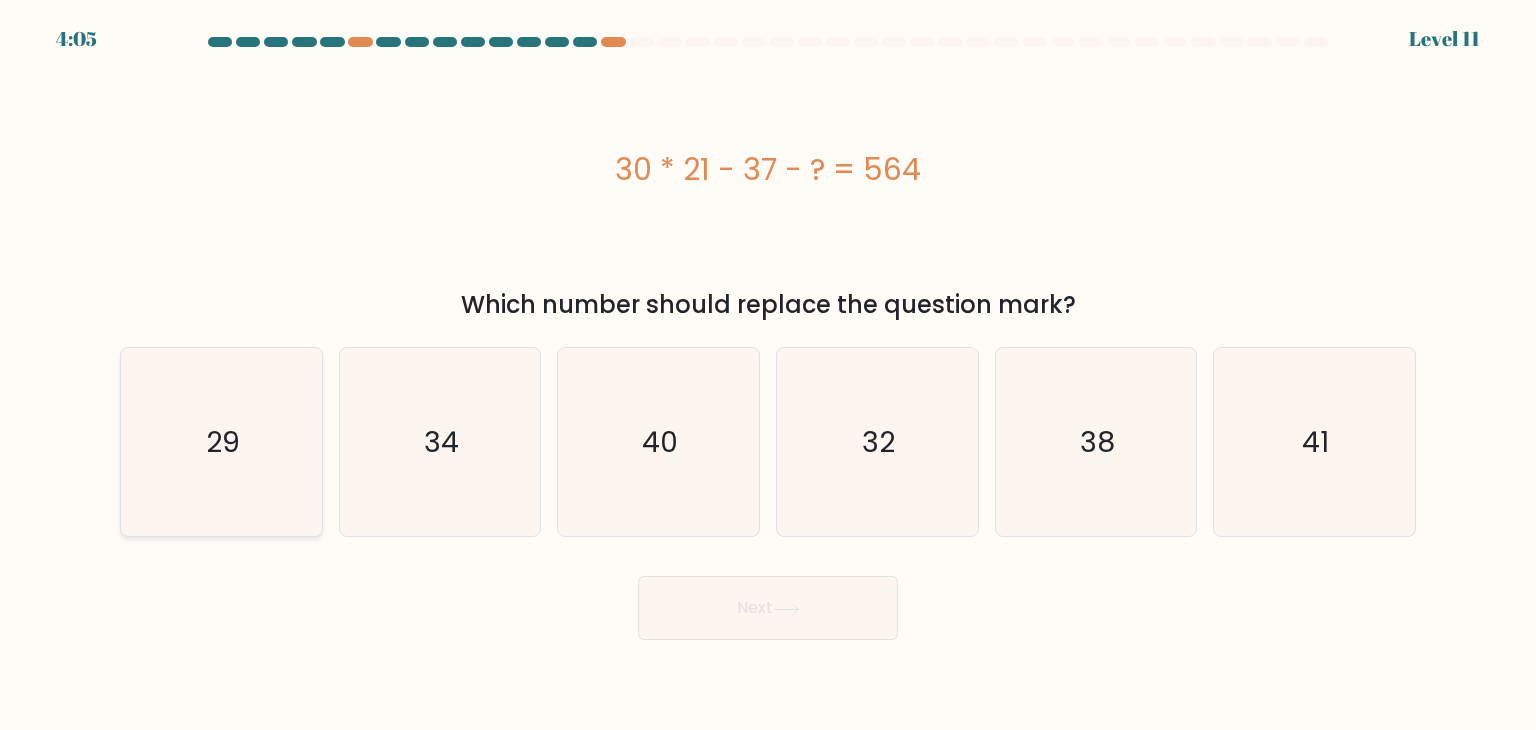 click on "29" at bounding box center (221, 442) 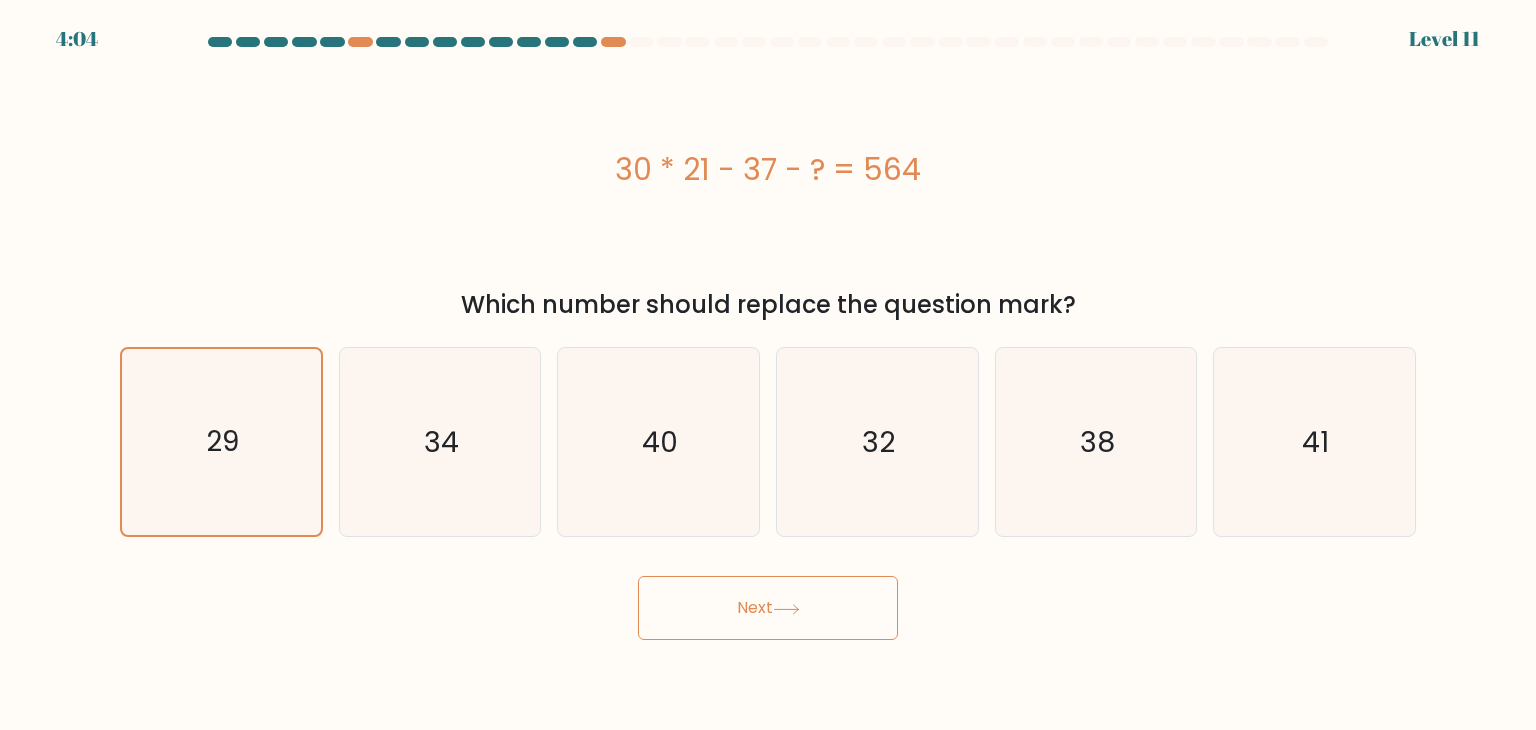 click on "Next" at bounding box center (768, 608) 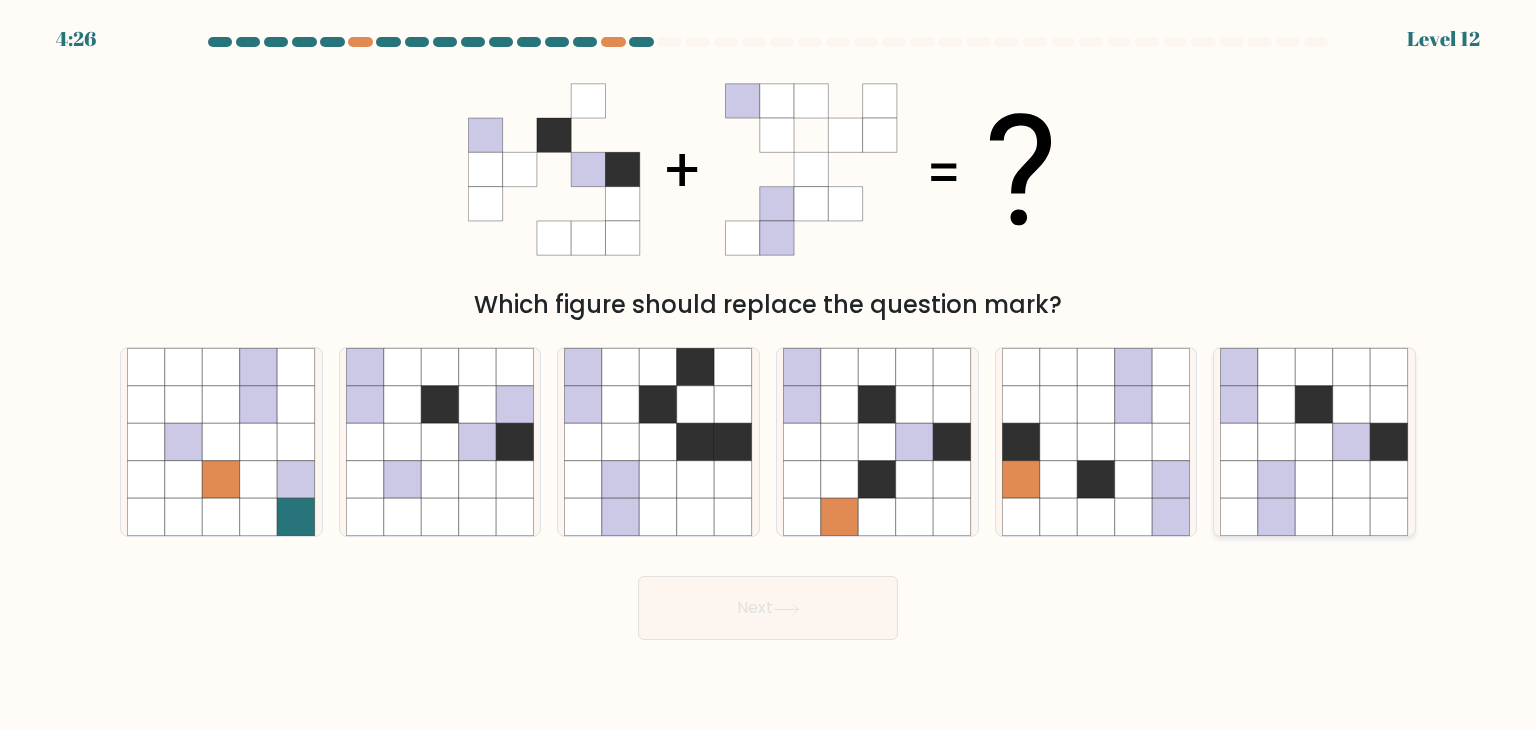 click at bounding box center [1315, 480] 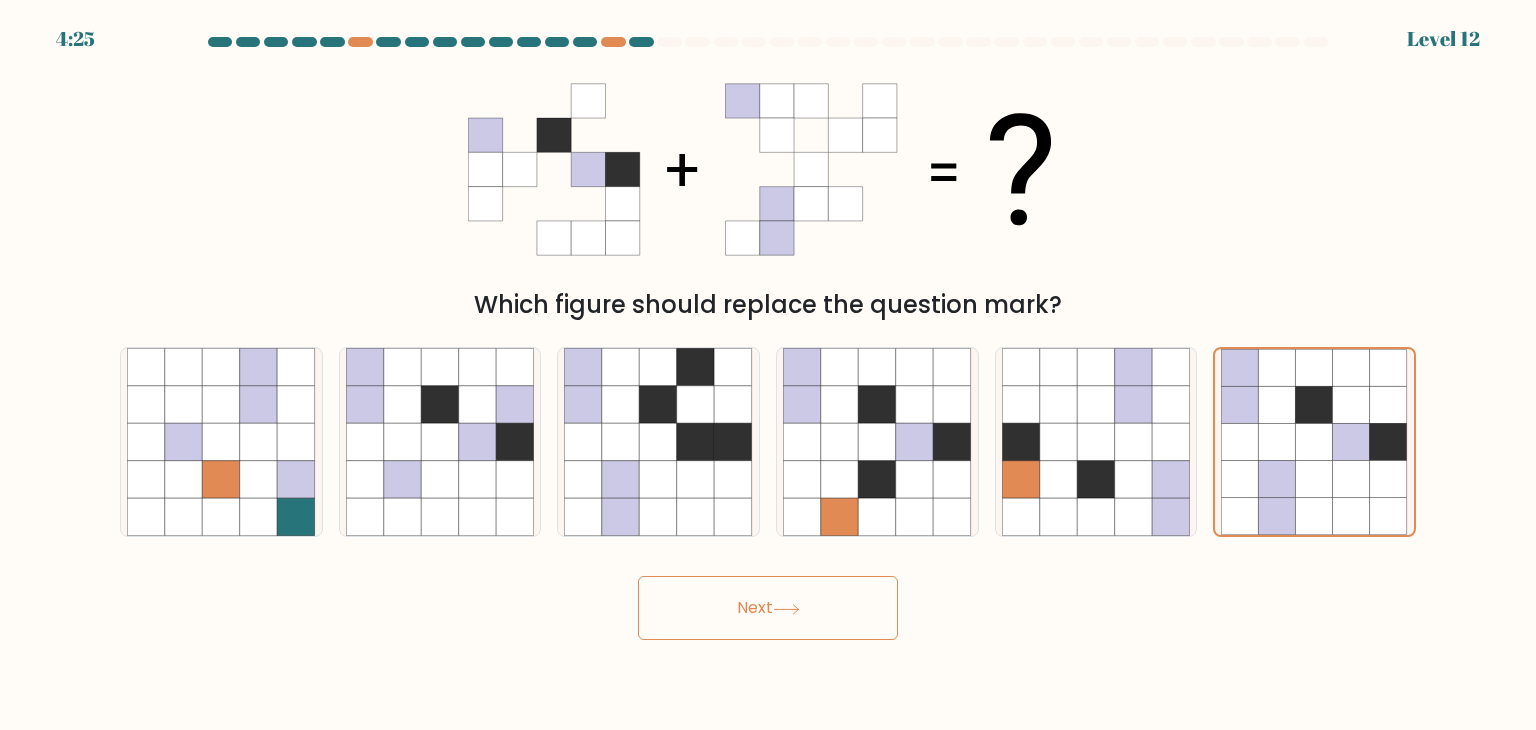 click on "Next" at bounding box center (768, 608) 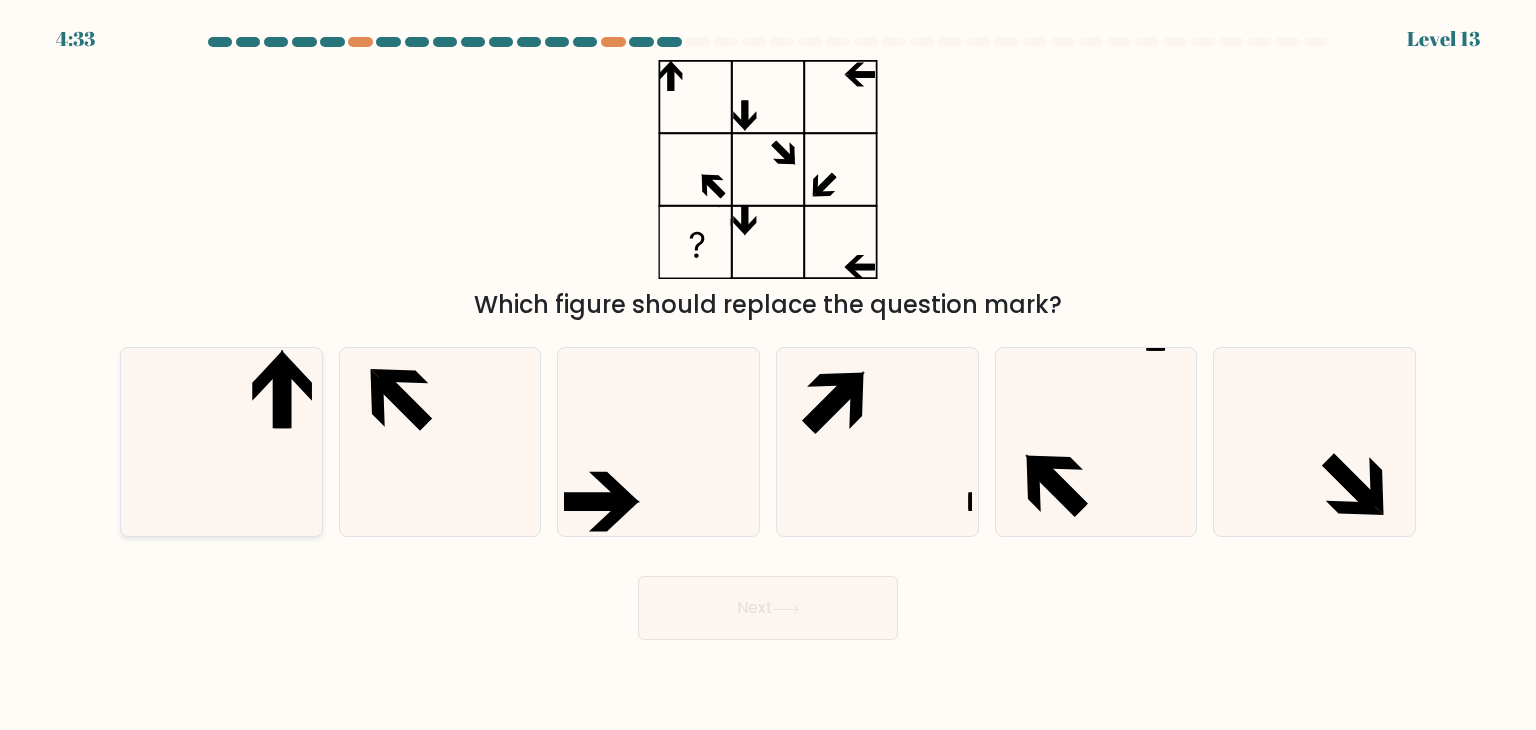 click at bounding box center [221, 442] 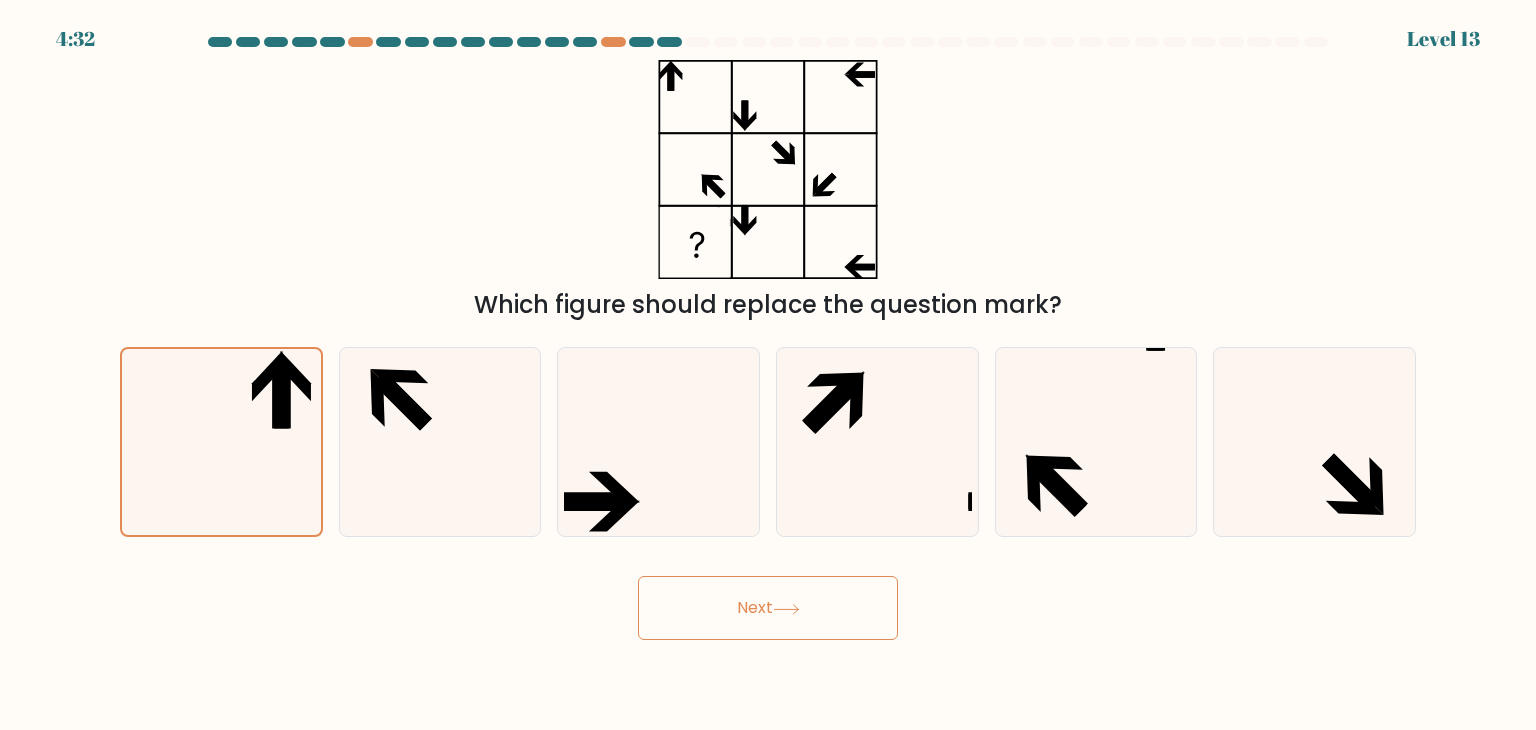 click at bounding box center [786, 609] 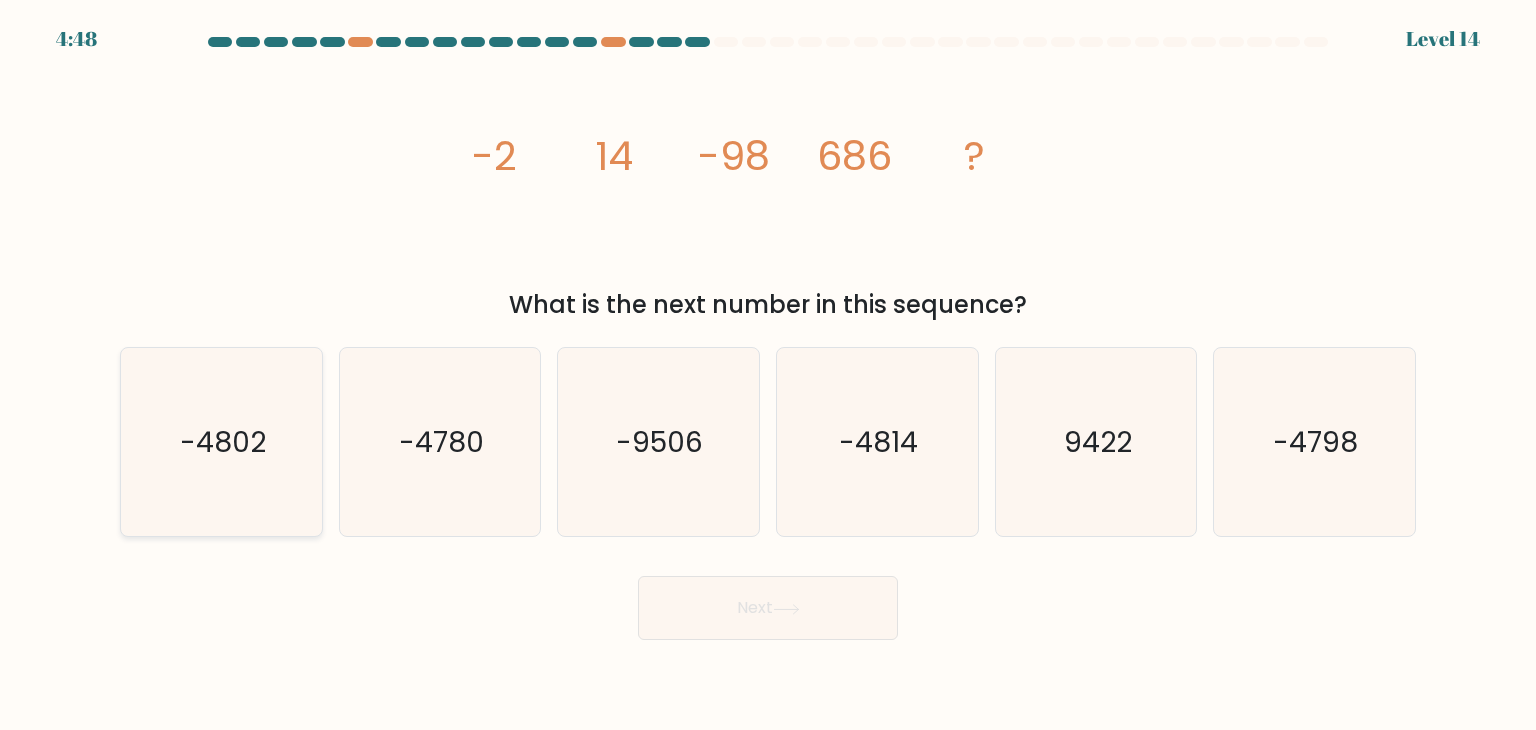 click on "-4802" at bounding box center [221, 442] 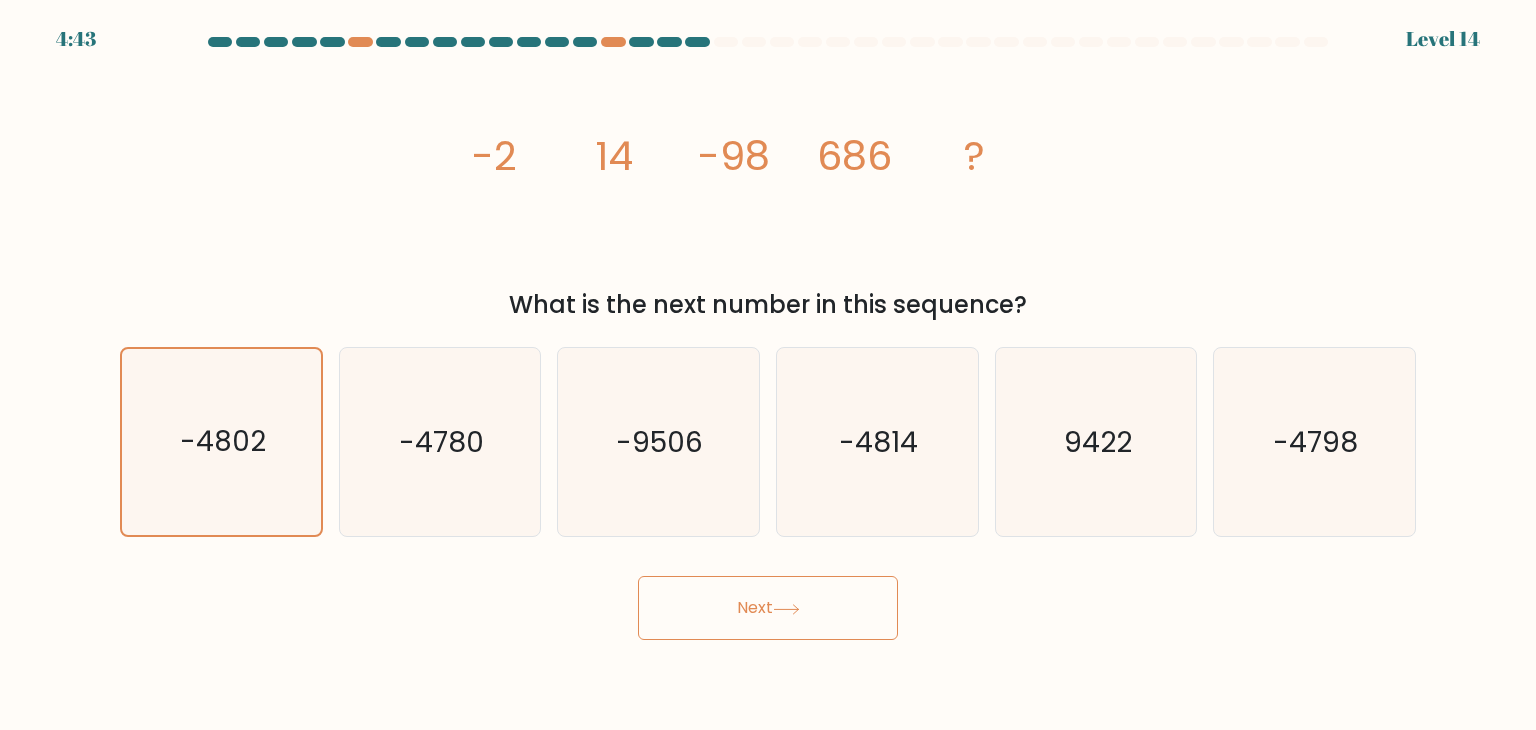 click on "Next" at bounding box center [768, 608] 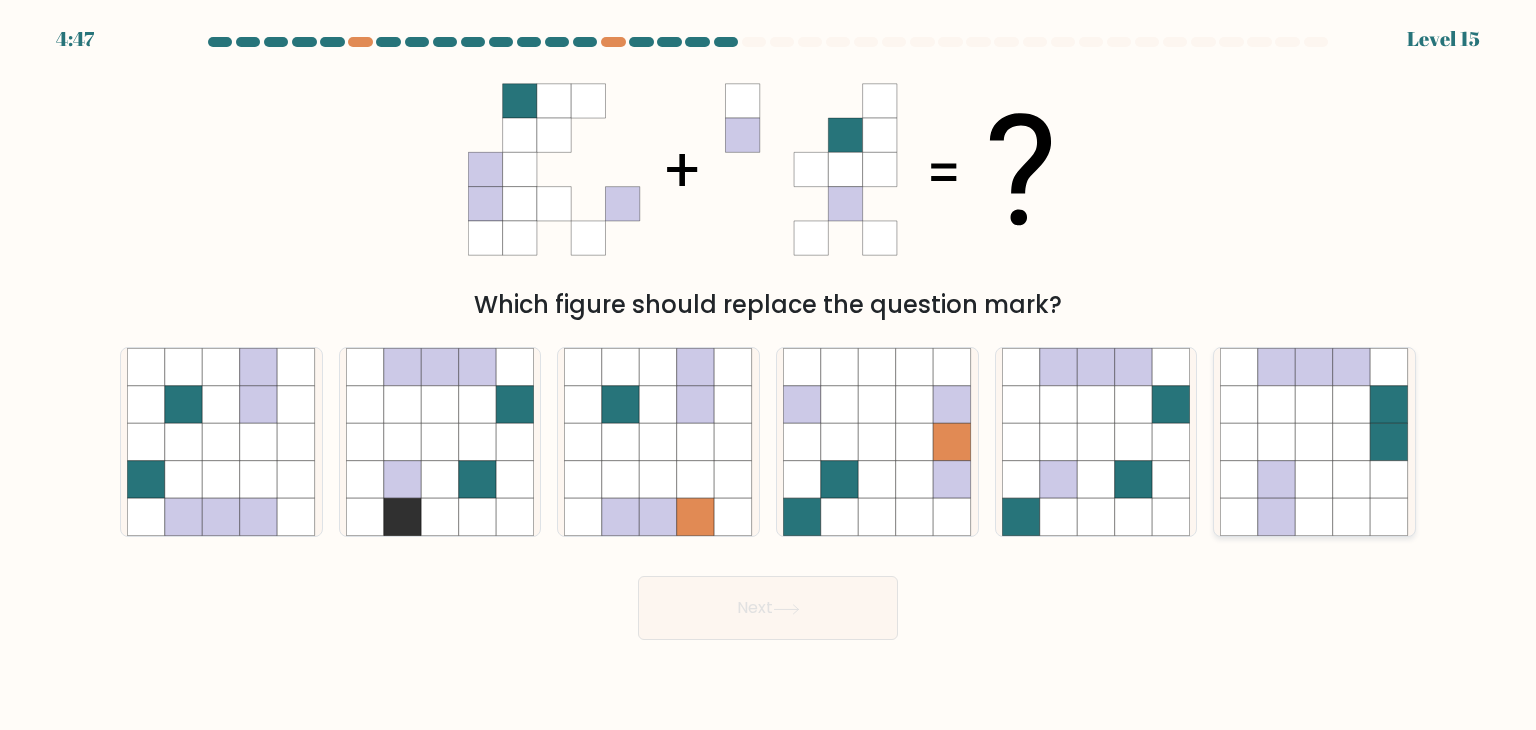 click at bounding box center (1352, 442) 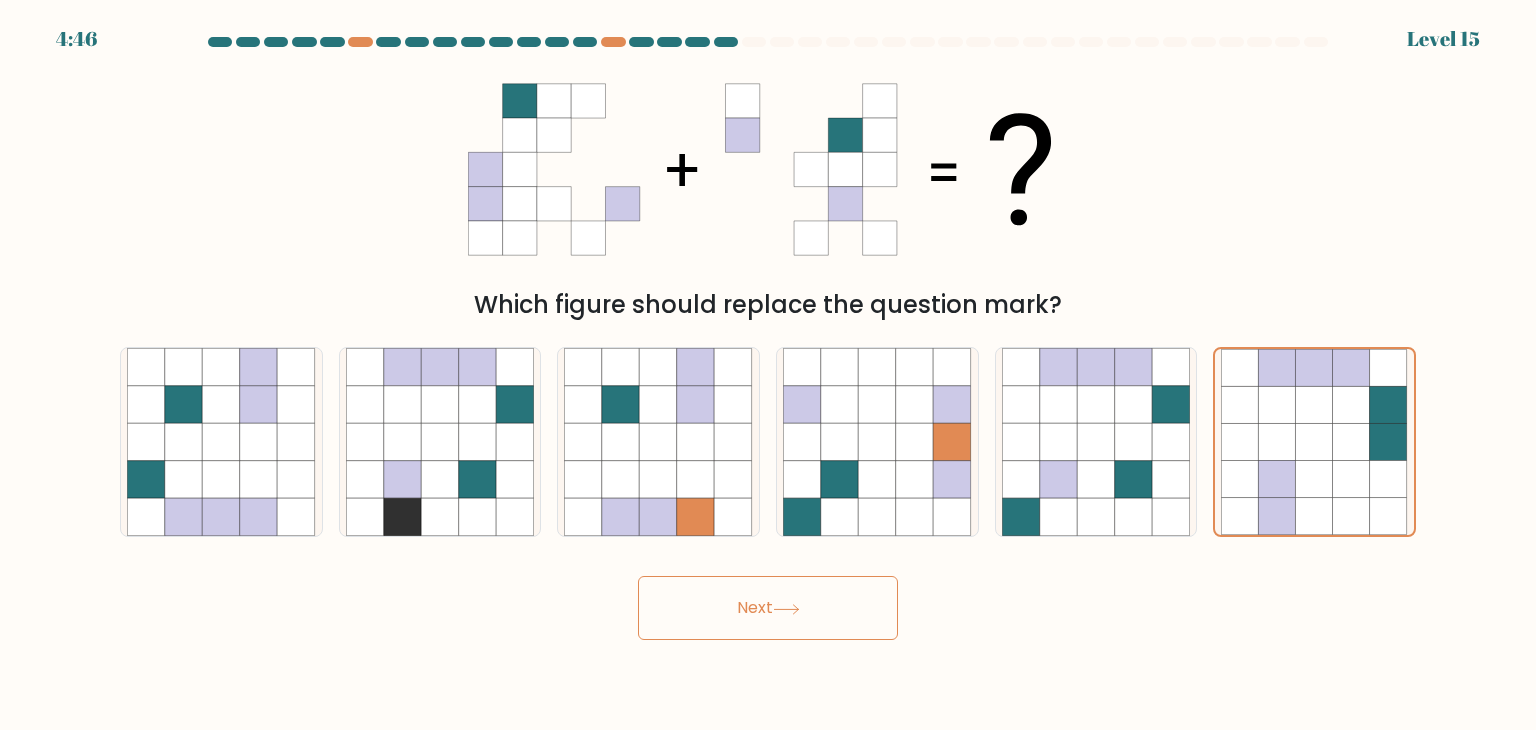 click on "Next" at bounding box center (768, 608) 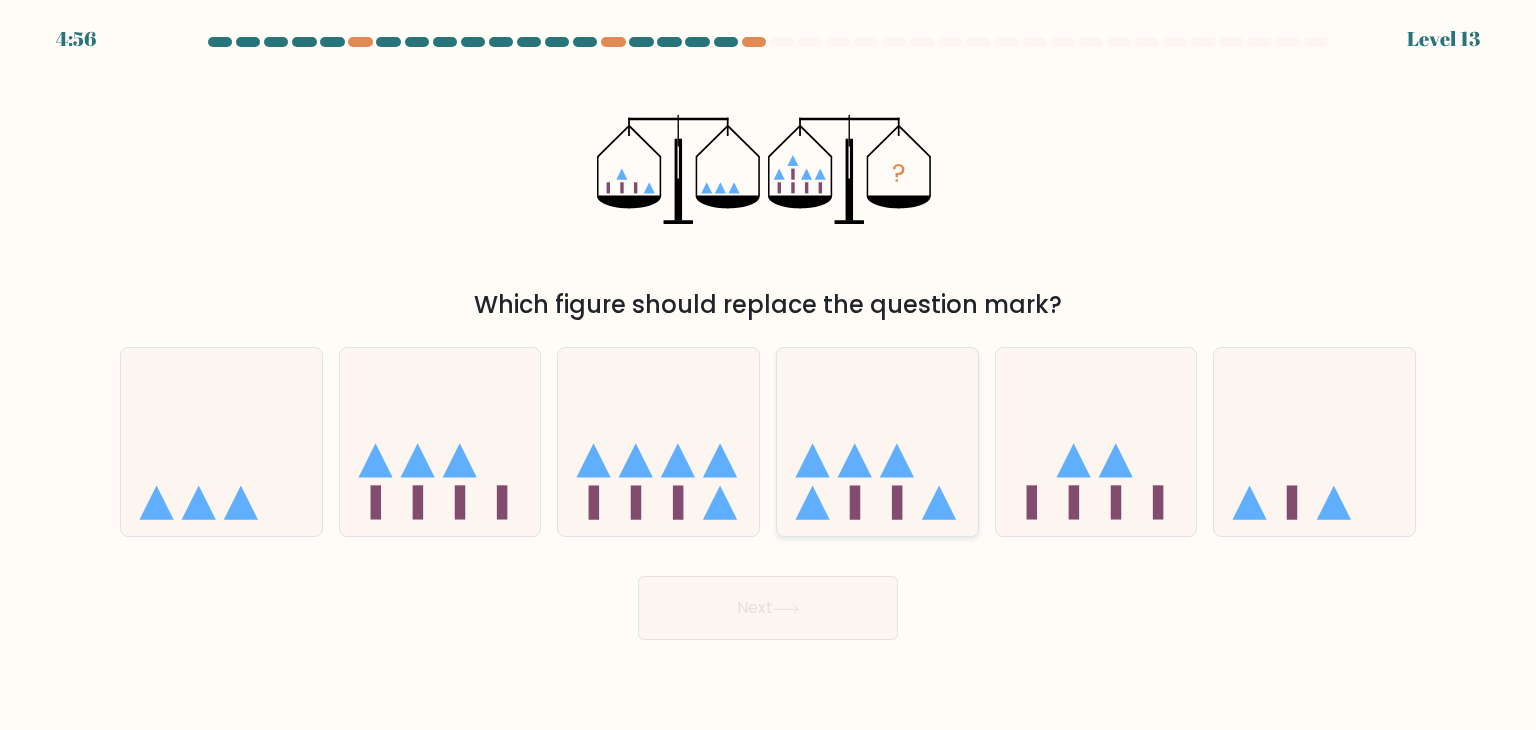 click at bounding box center [877, 442] 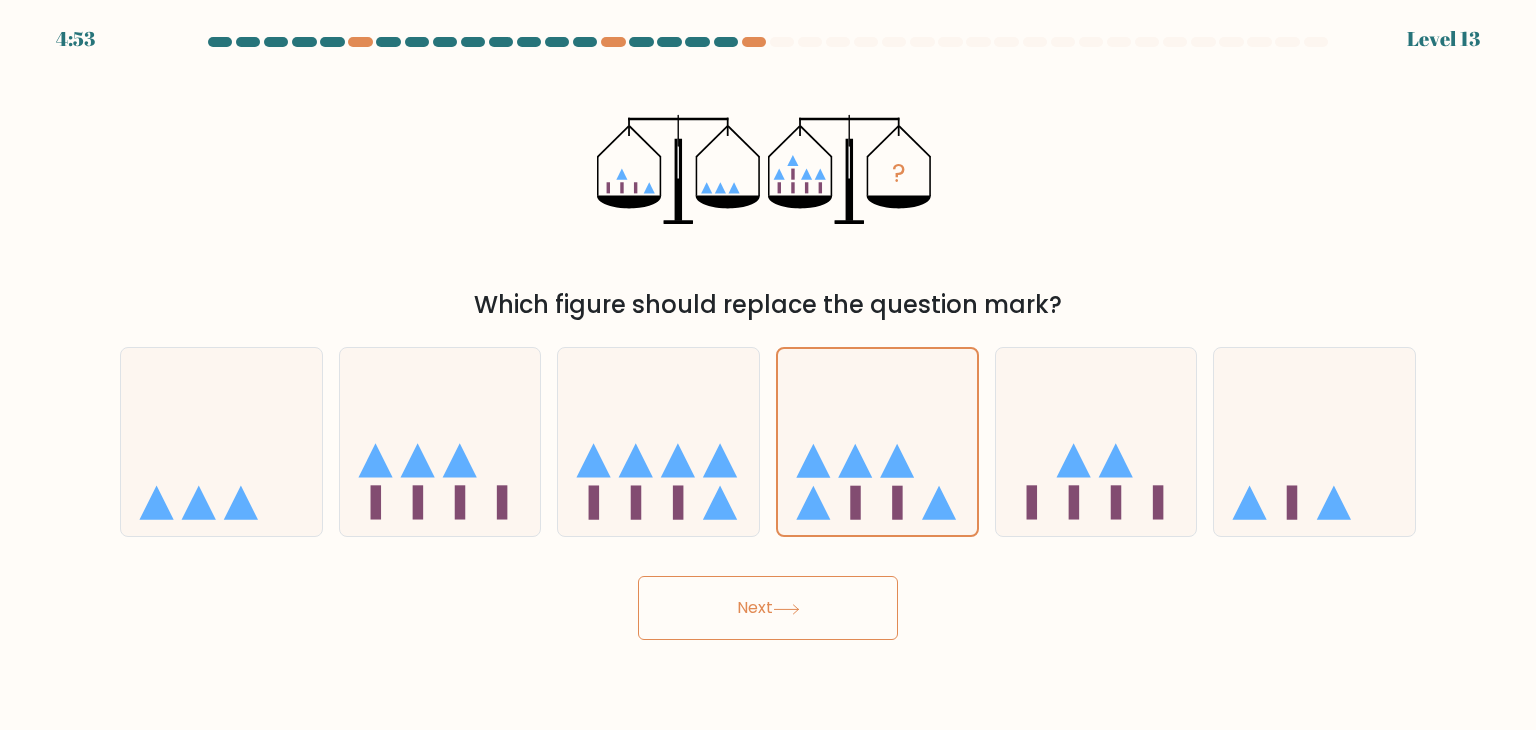click on "Next" at bounding box center (768, 608) 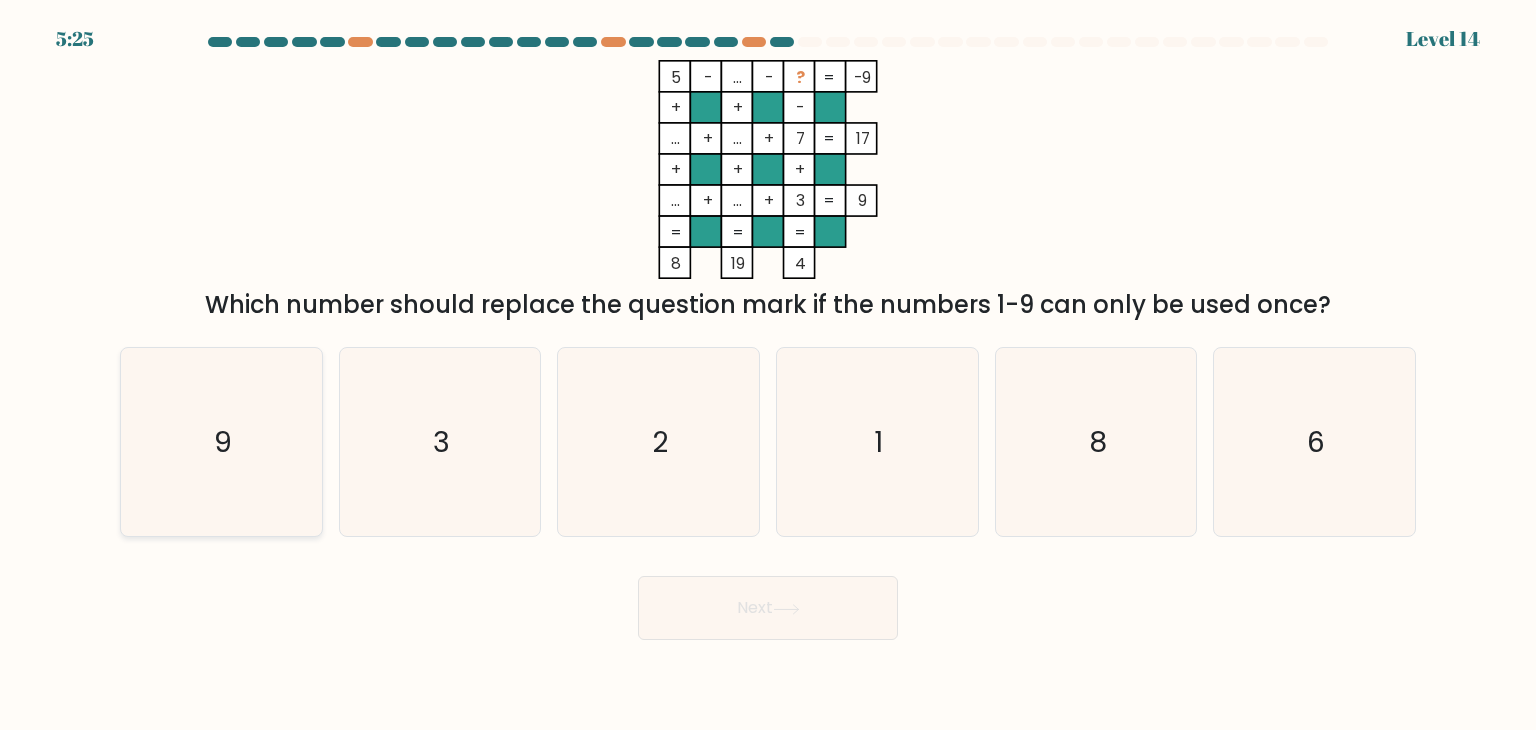 click on "9" at bounding box center [223, 442] 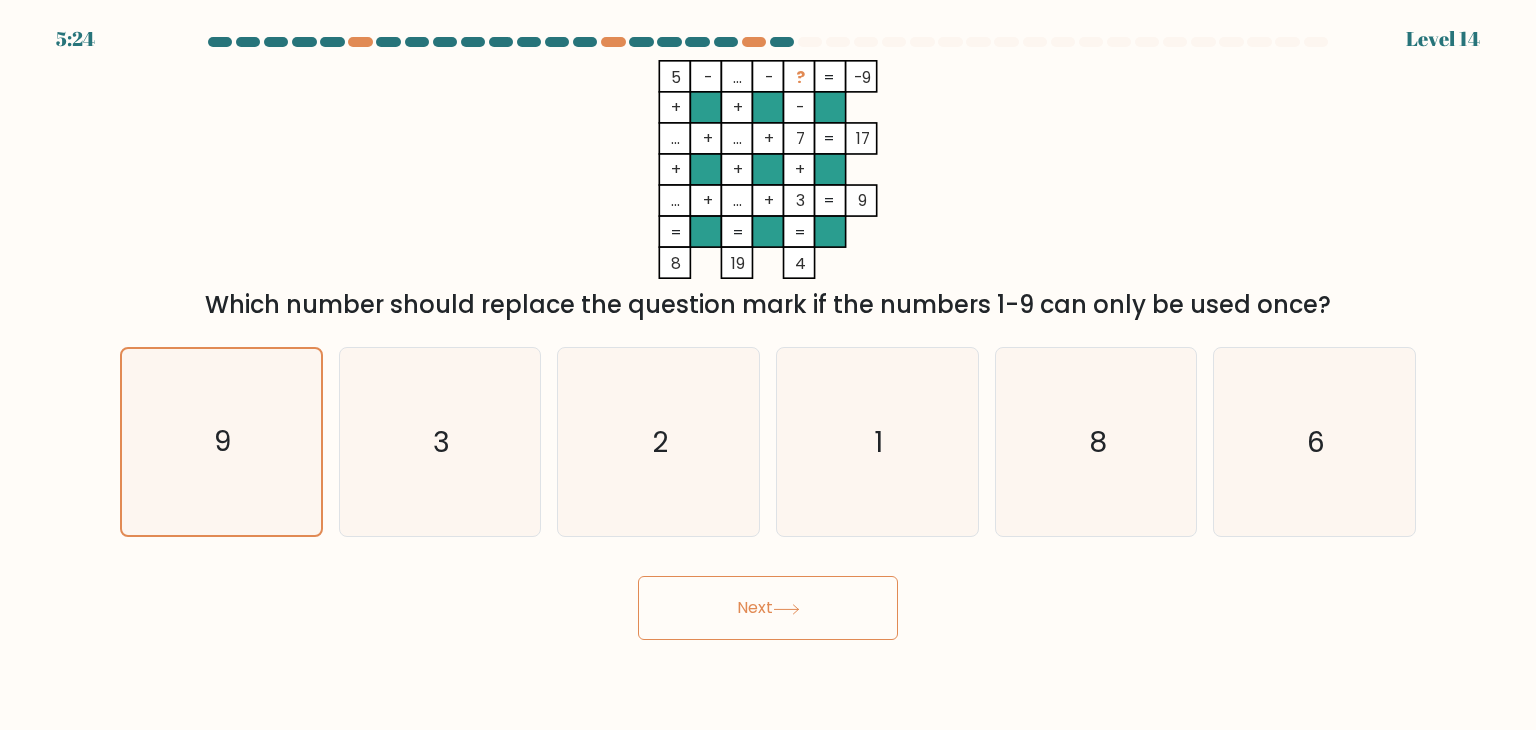 click on "Next" at bounding box center (768, 608) 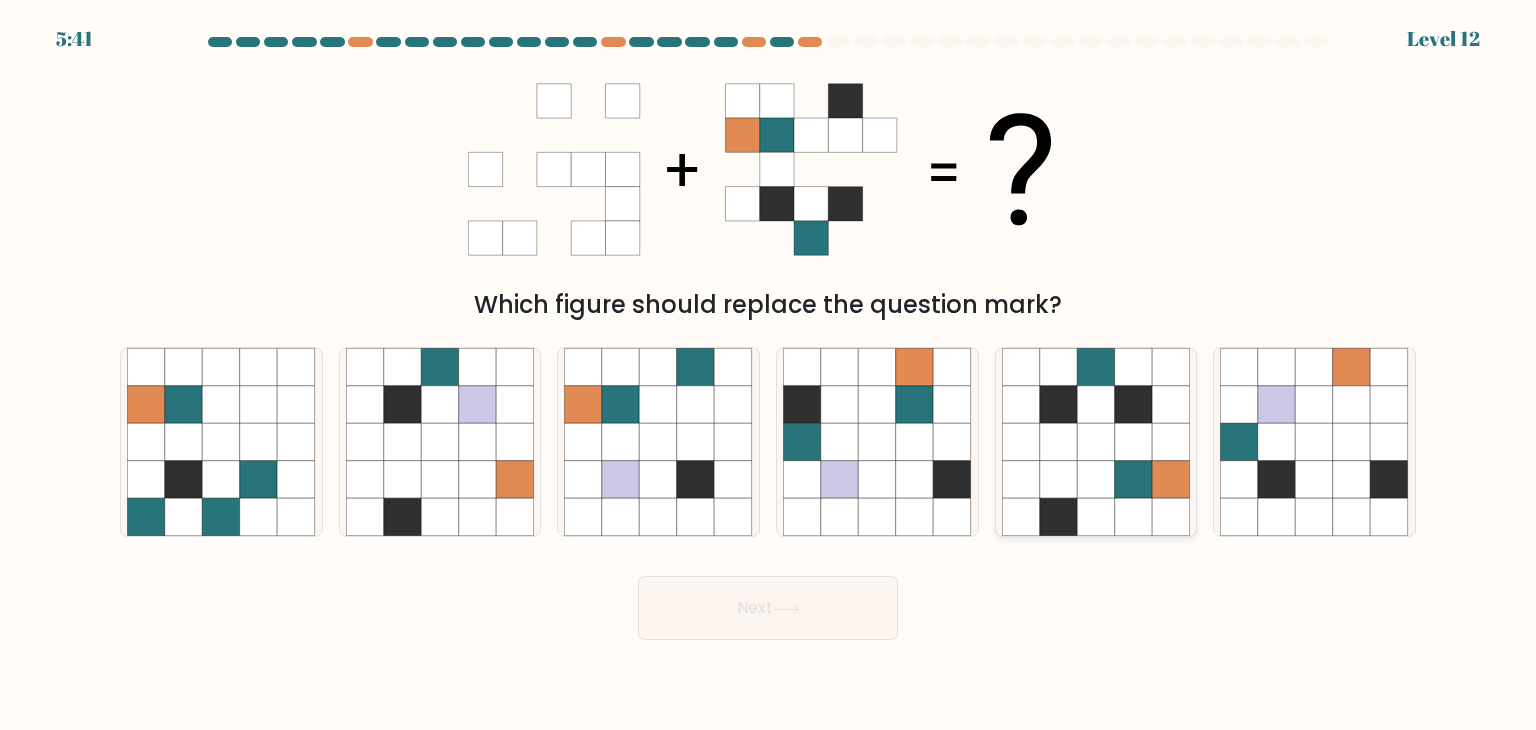 click at bounding box center (1096, 480) 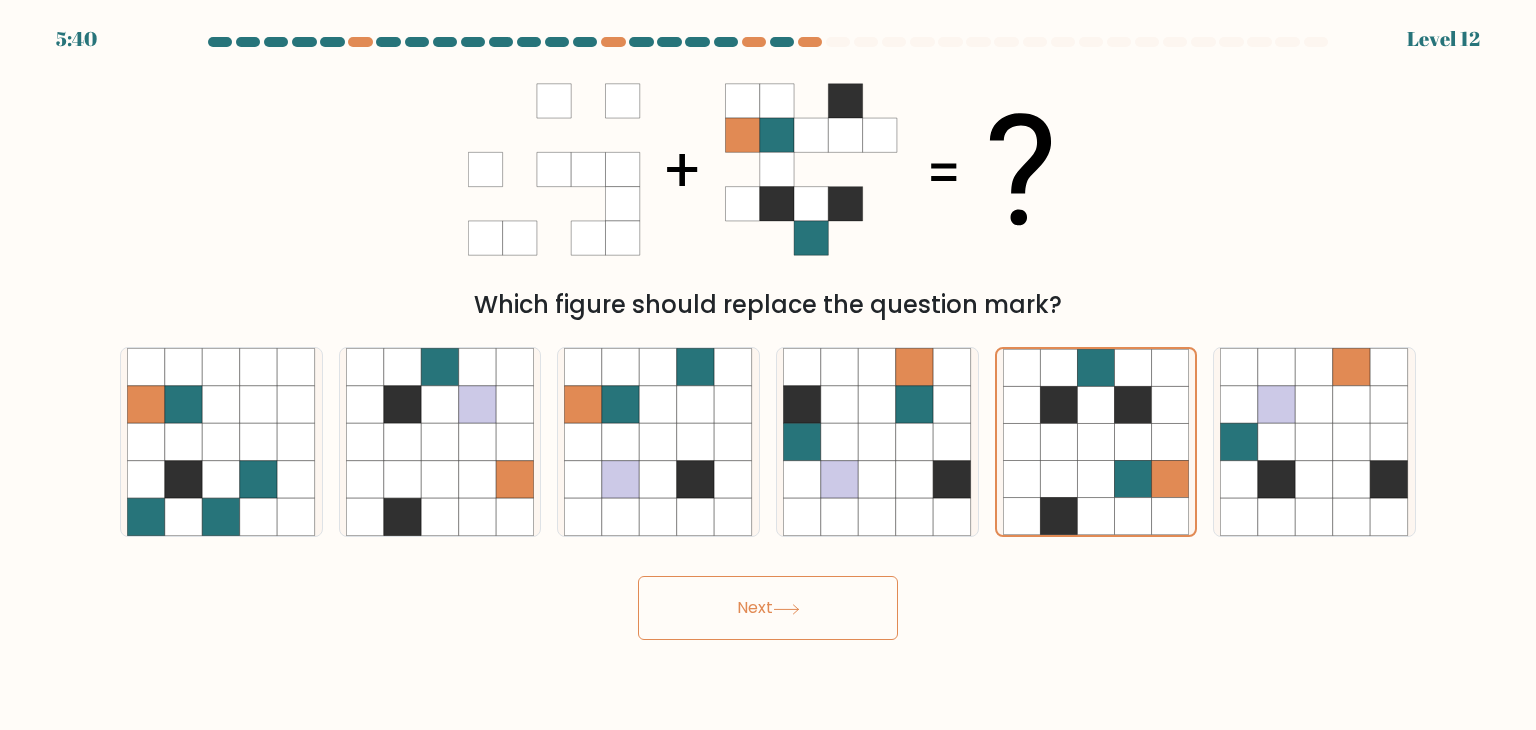 click on "Next" at bounding box center (768, 608) 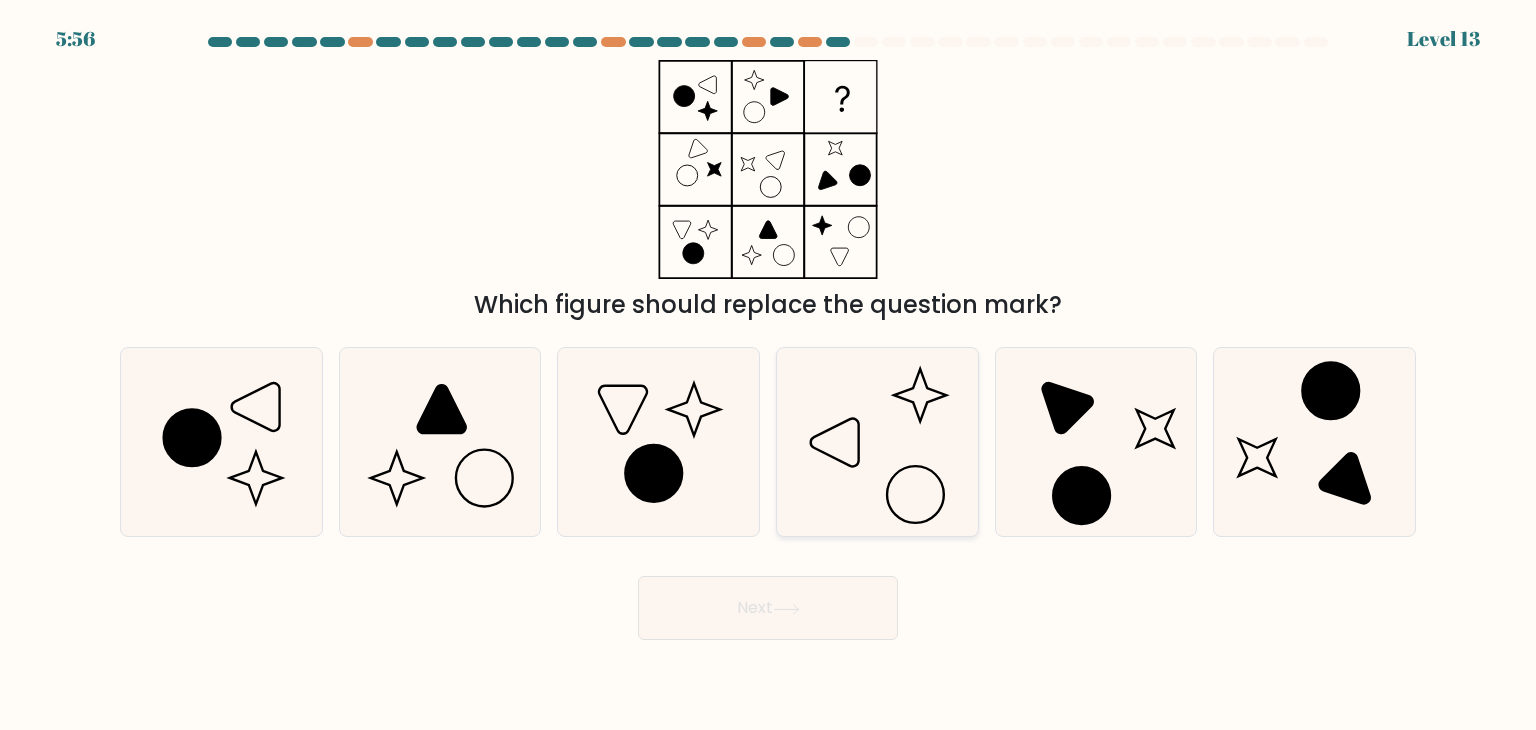 click at bounding box center [877, 442] 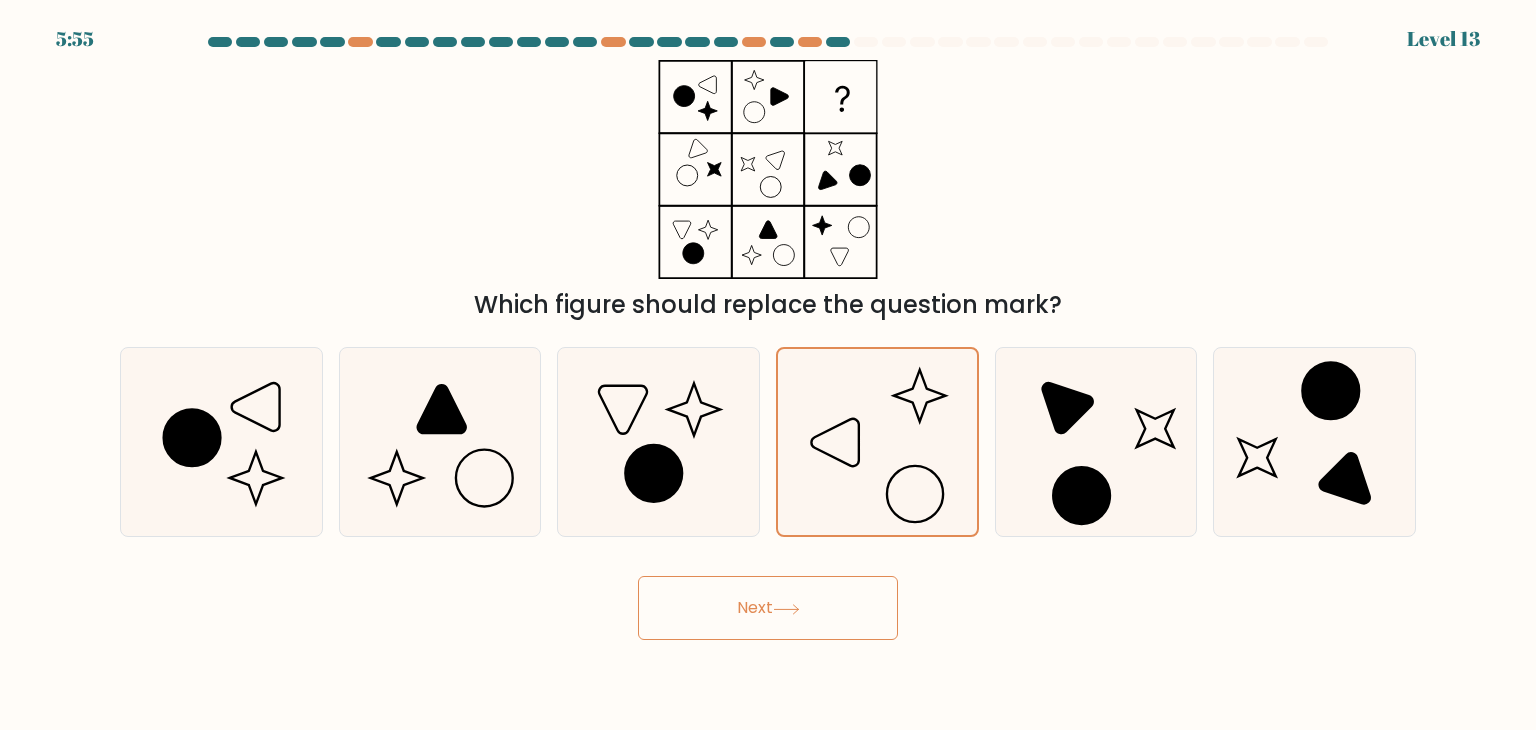 click on "Next" at bounding box center [768, 608] 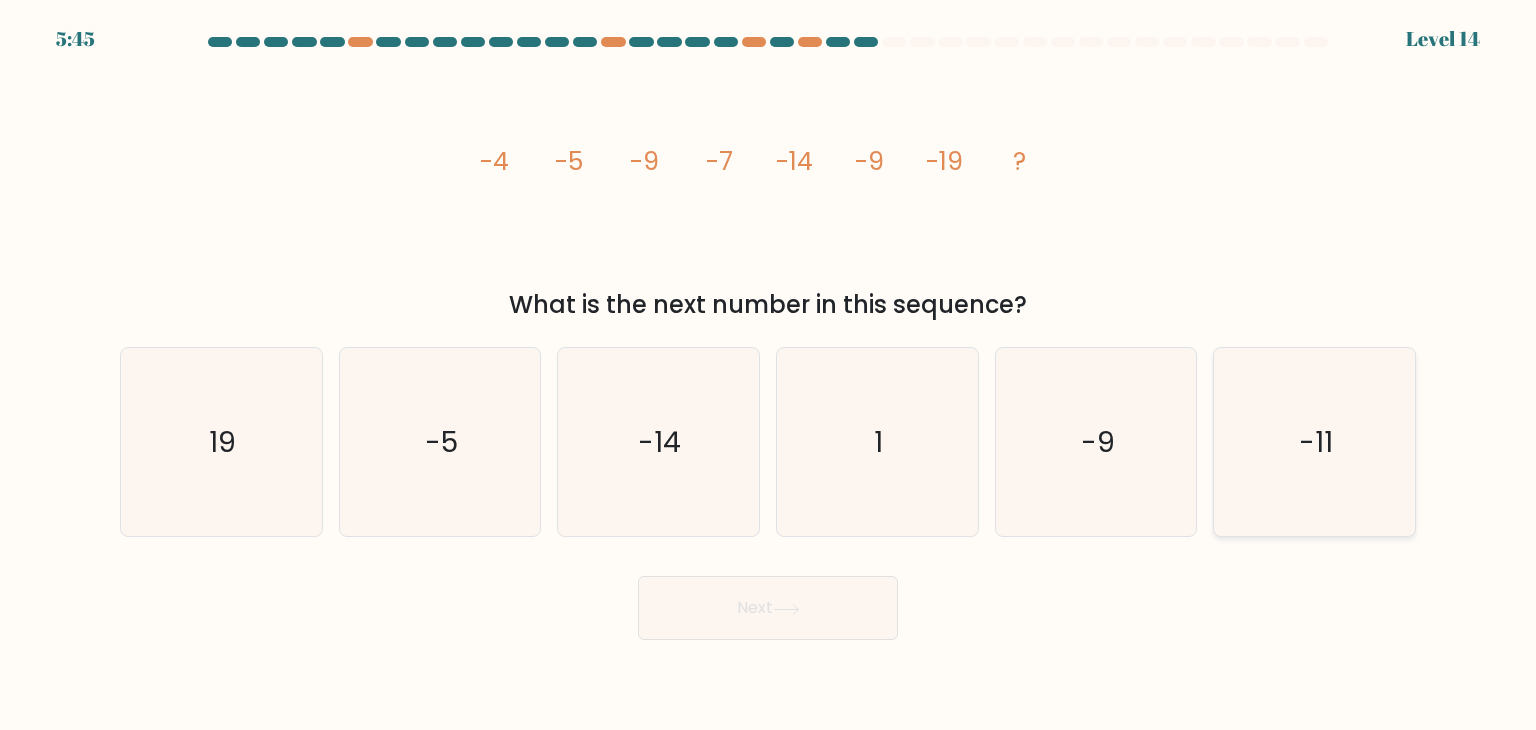 click on "-11" at bounding box center (1314, 442) 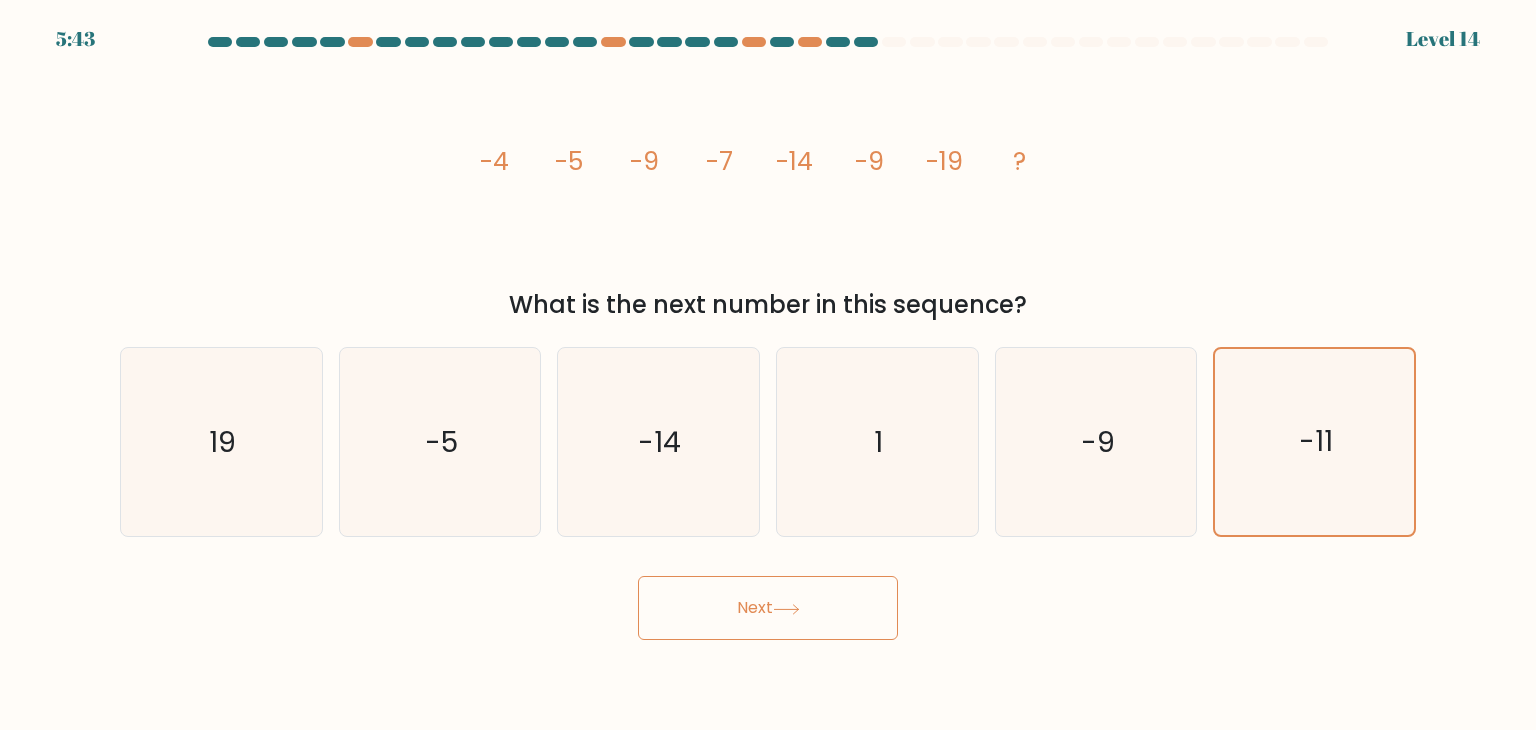 click on "Next" at bounding box center [768, 608] 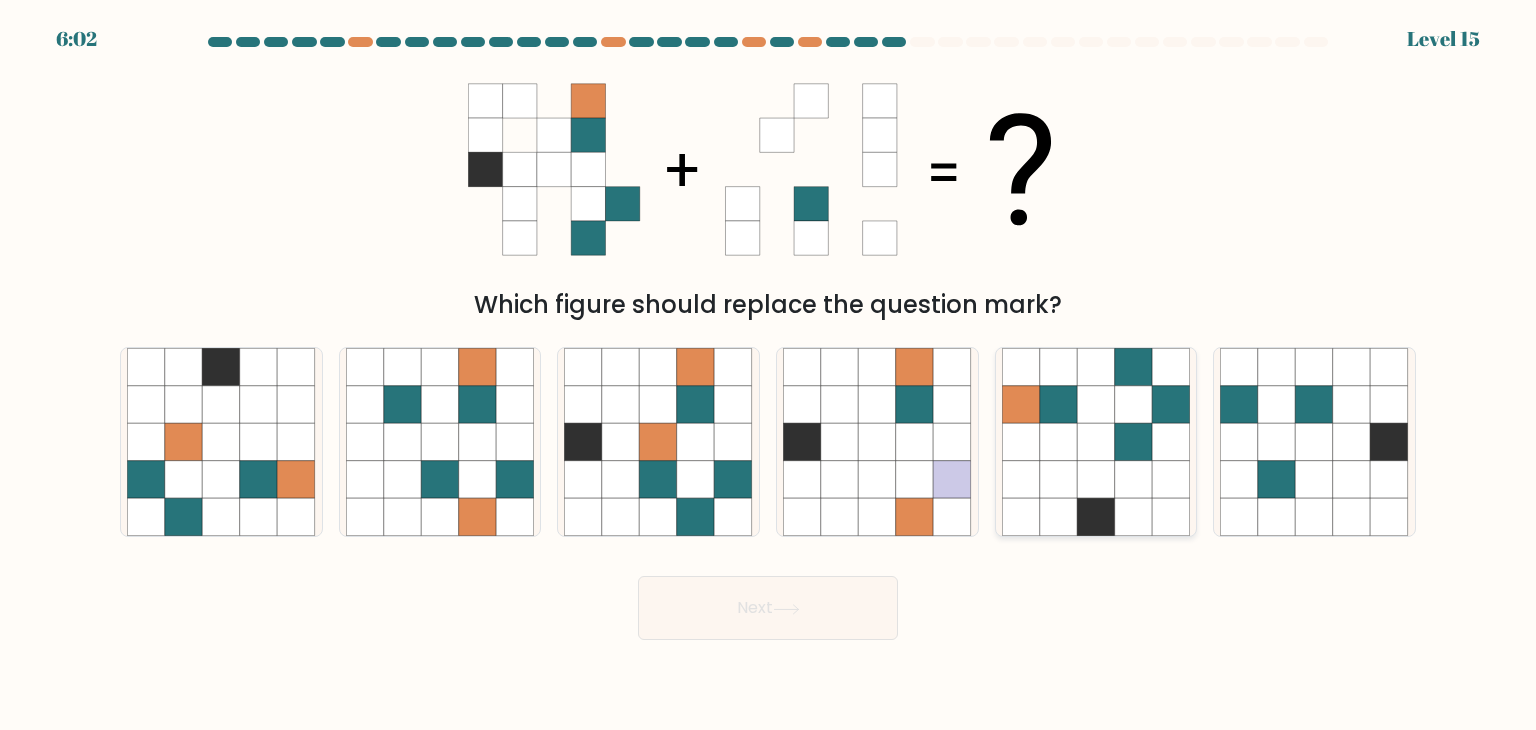 click at bounding box center (1134, 442) 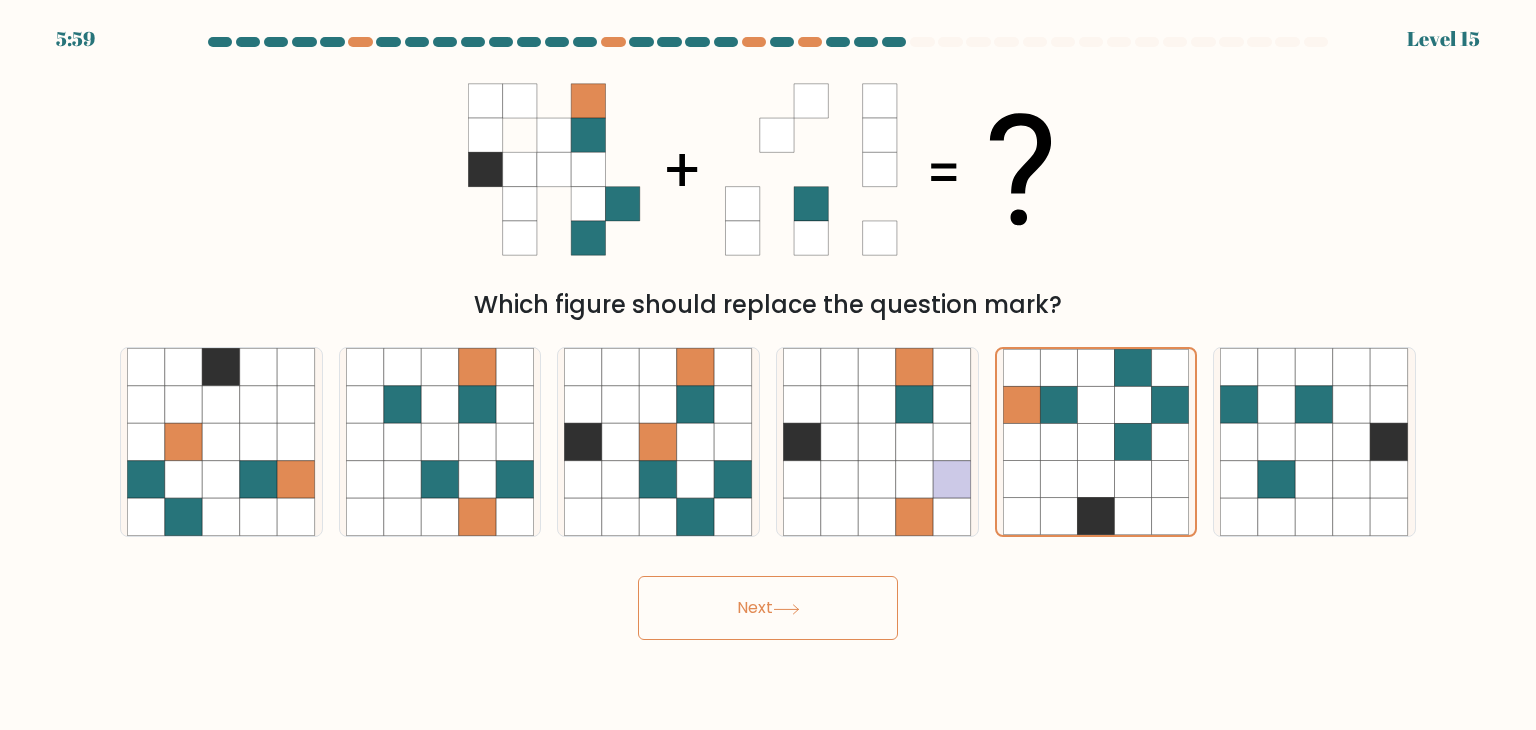 click on "Next" at bounding box center [768, 608] 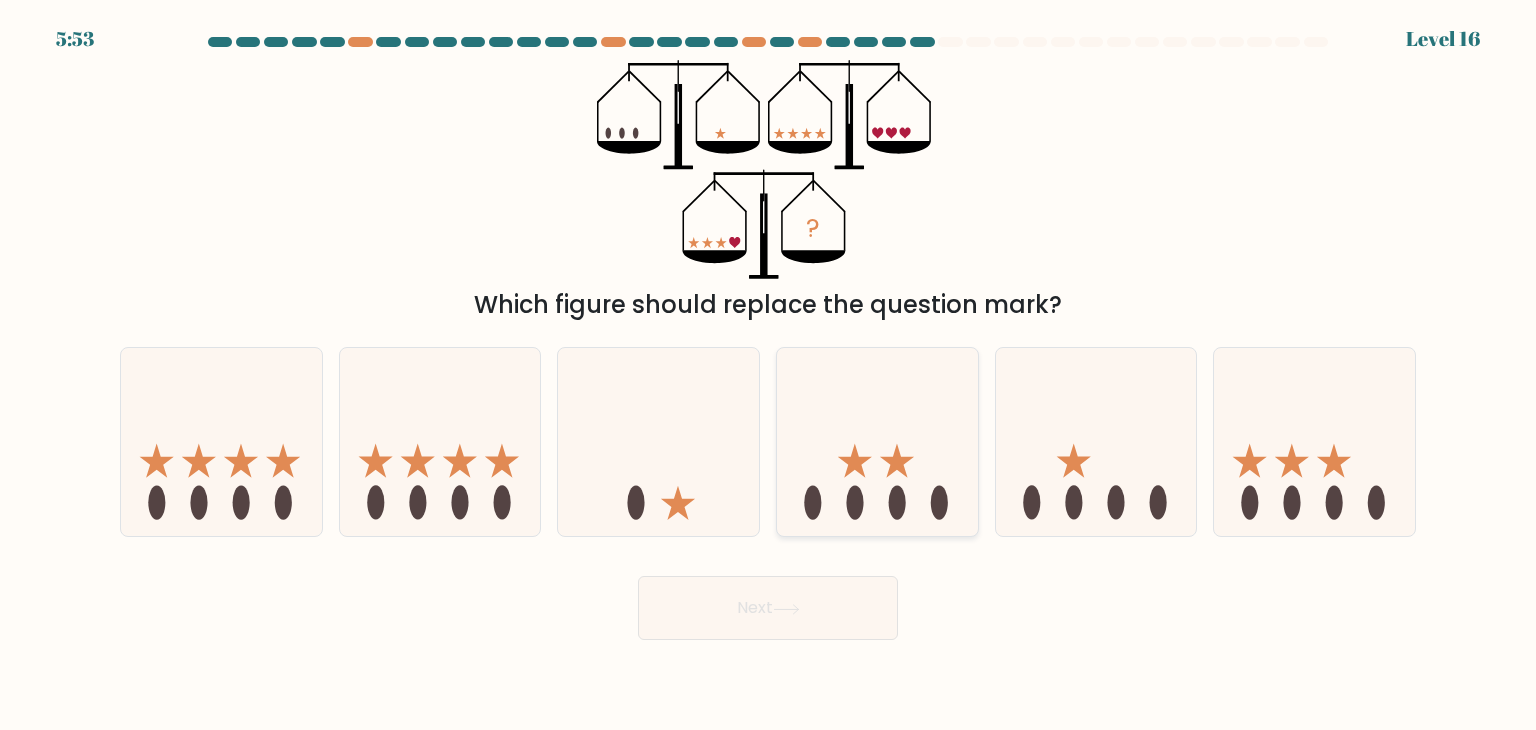 click at bounding box center (877, 442) 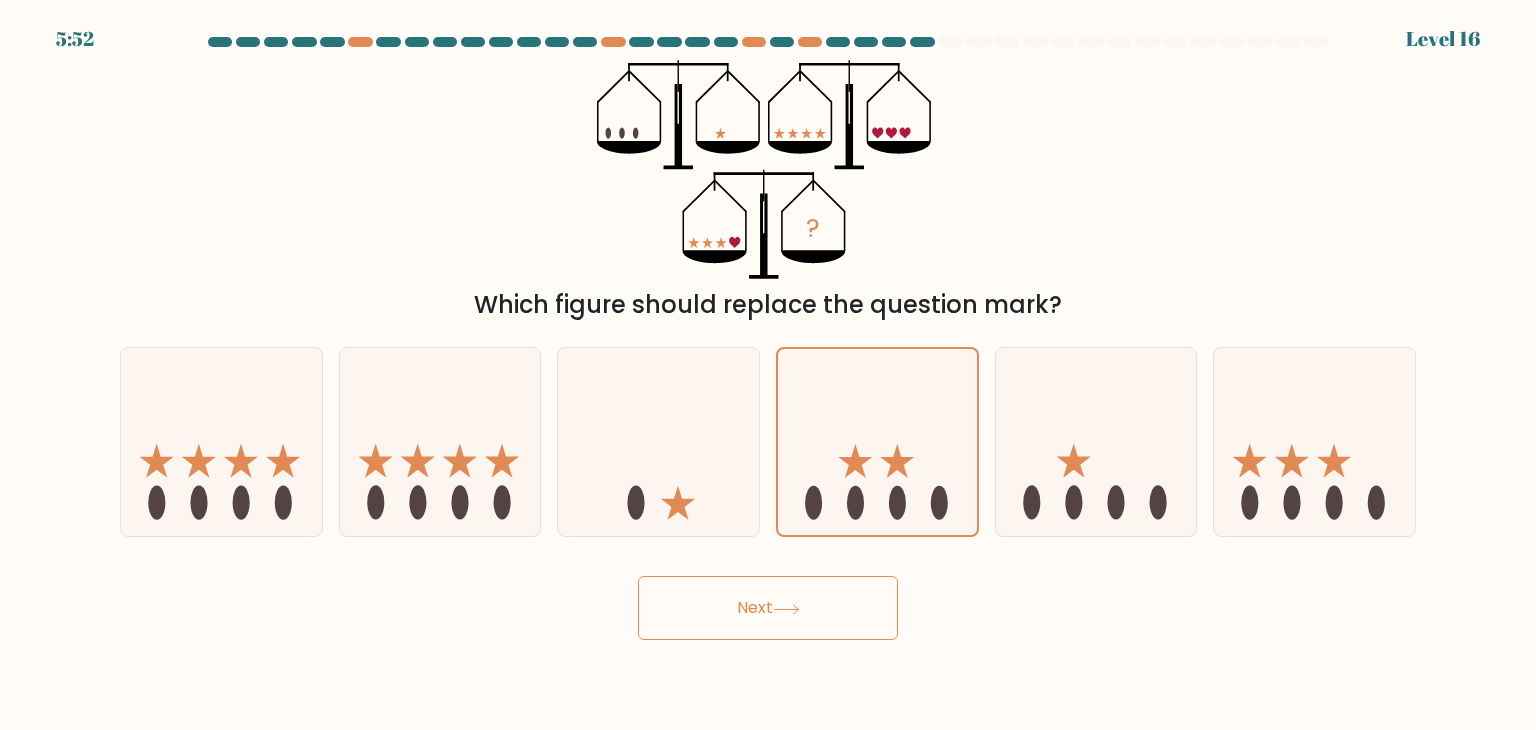 click on "Next" at bounding box center (768, 608) 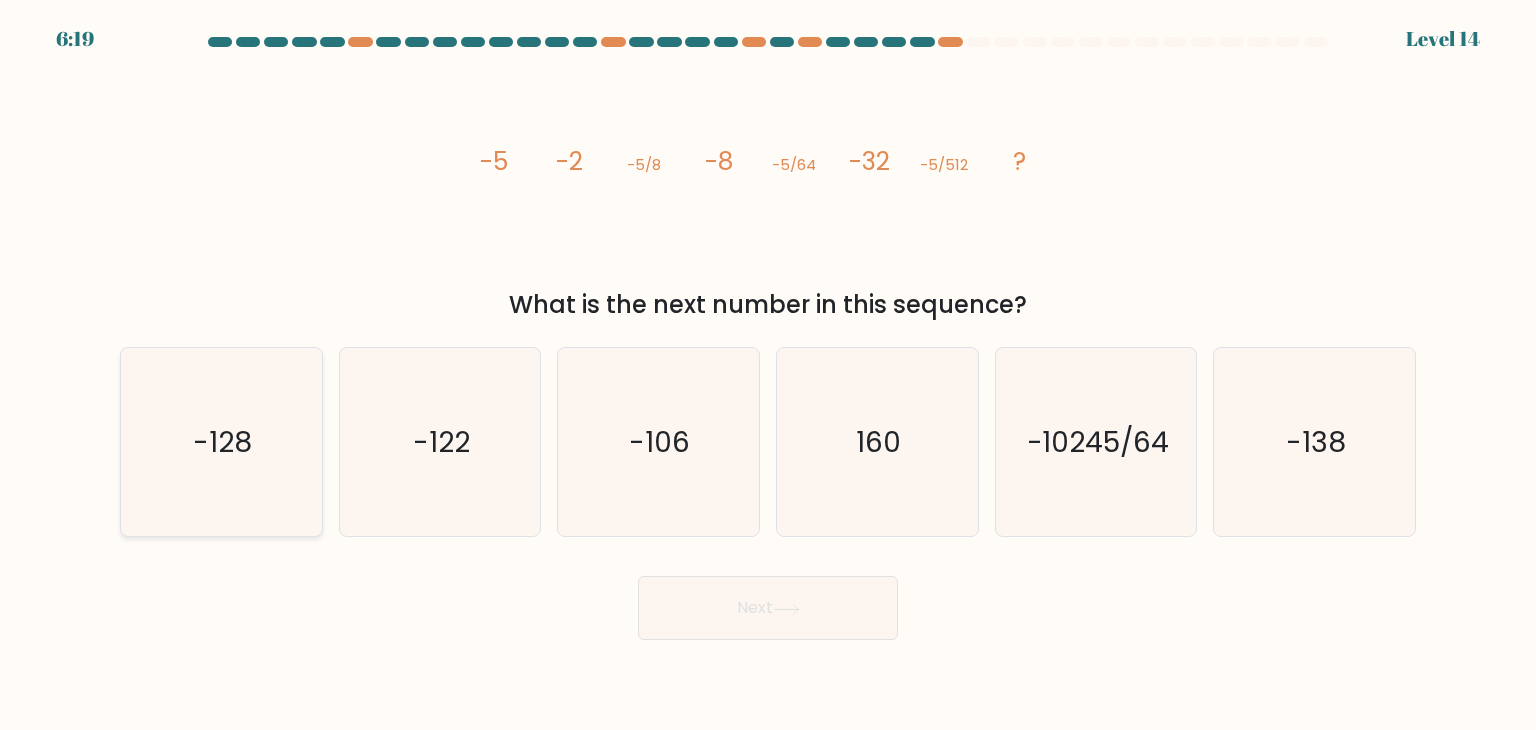 click on "-128" at bounding box center (223, 442) 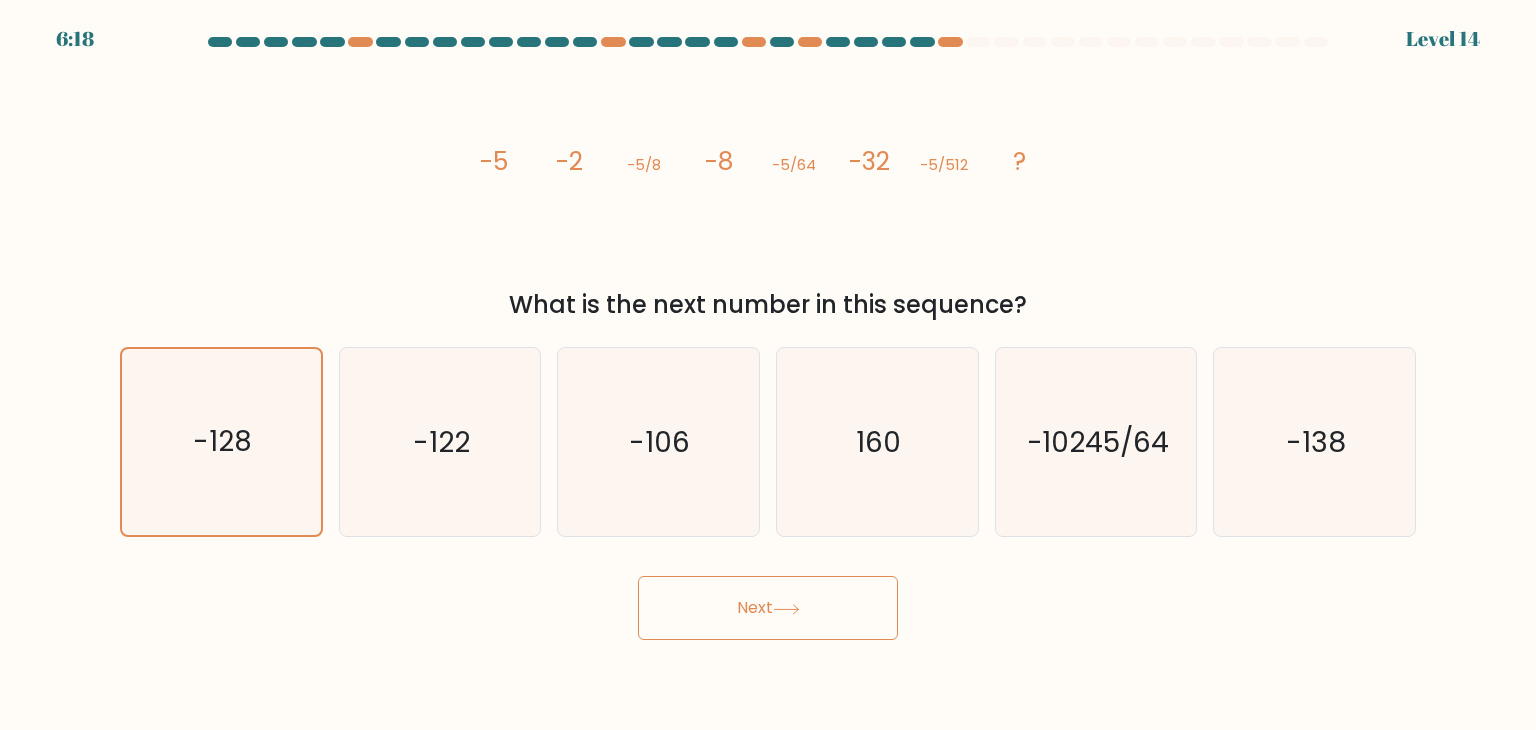 click on "Next" at bounding box center [768, 608] 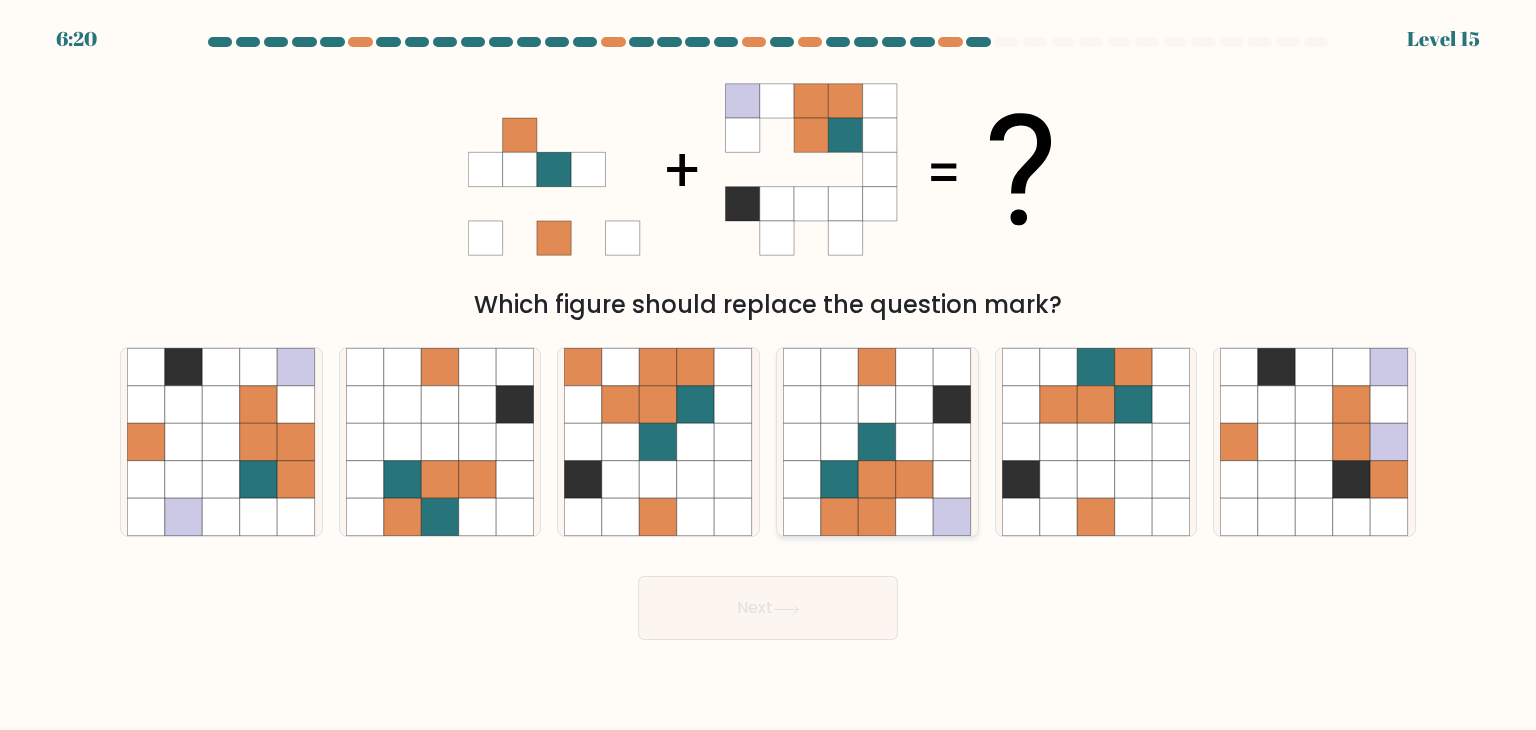 click at bounding box center (878, 480) 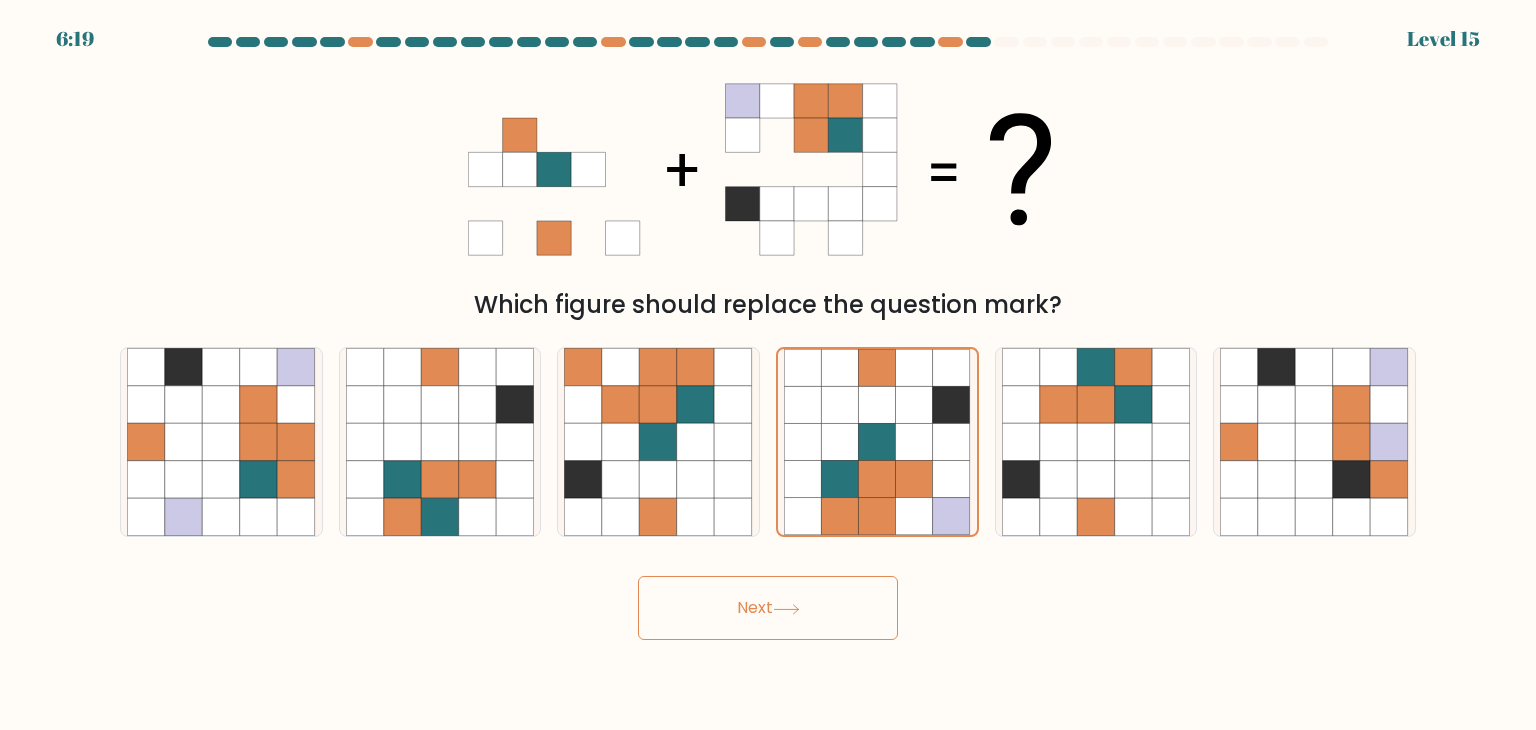 click on "Next" at bounding box center [768, 608] 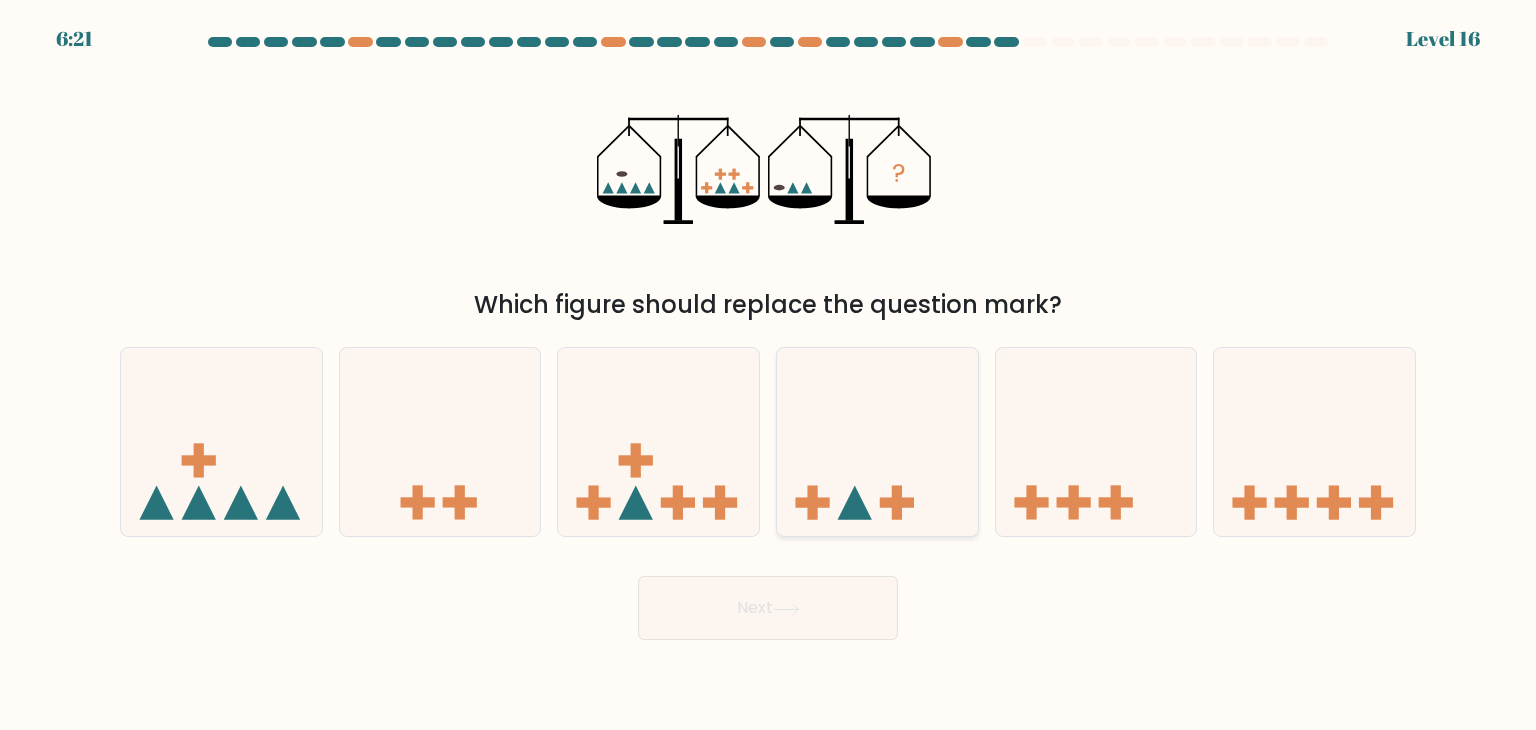 click at bounding box center (855, 503) 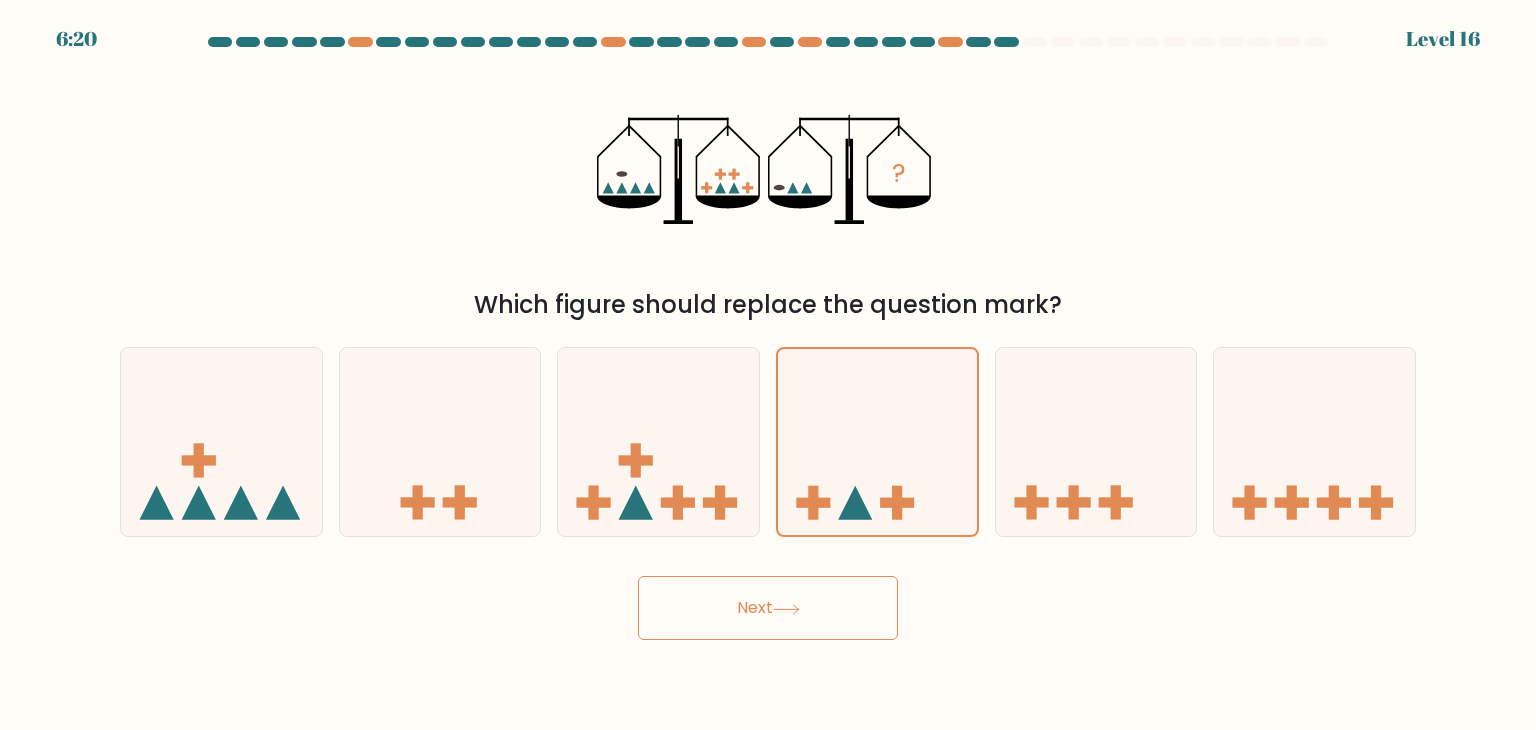 click at bounding box center [786, 609] 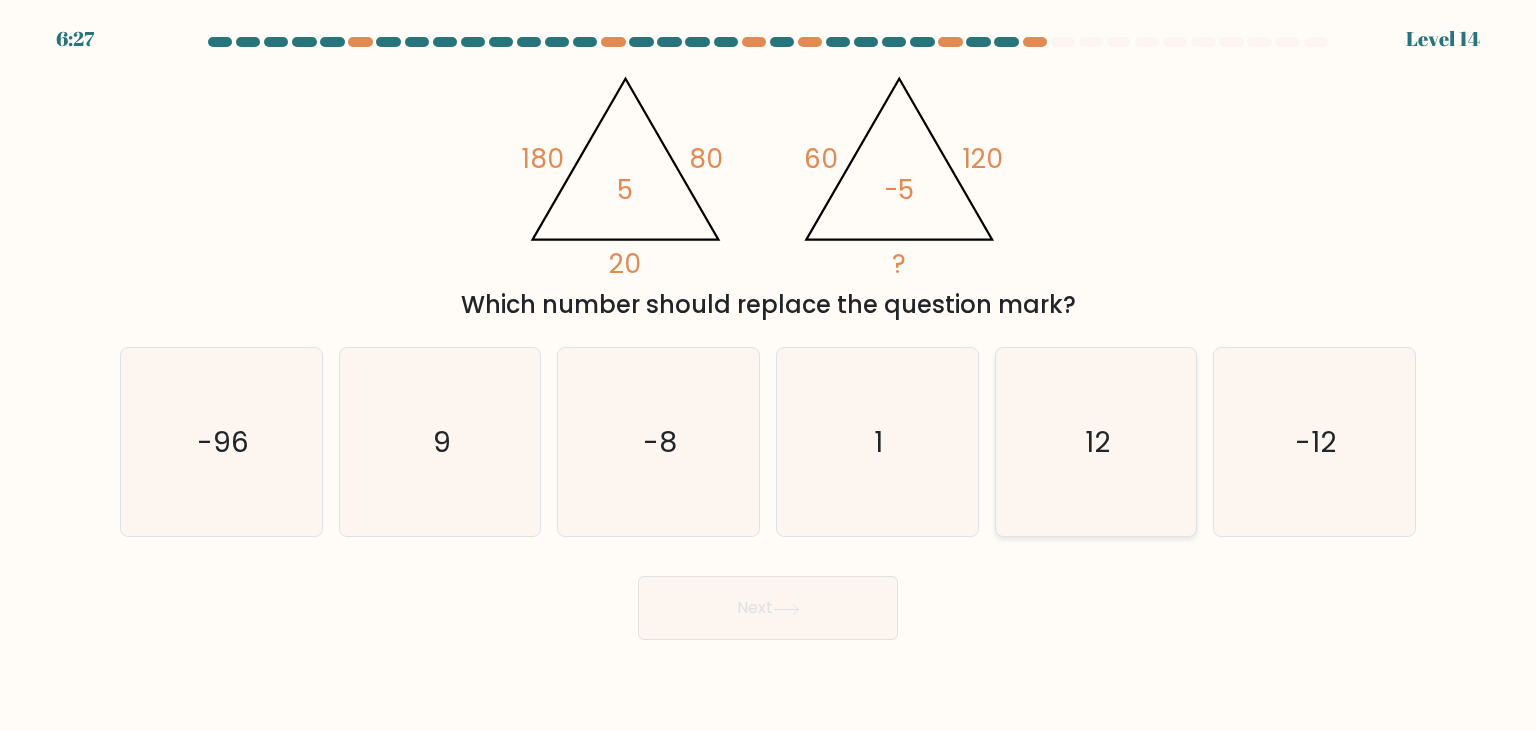 click on "12" at bounding box center [1096, 442] 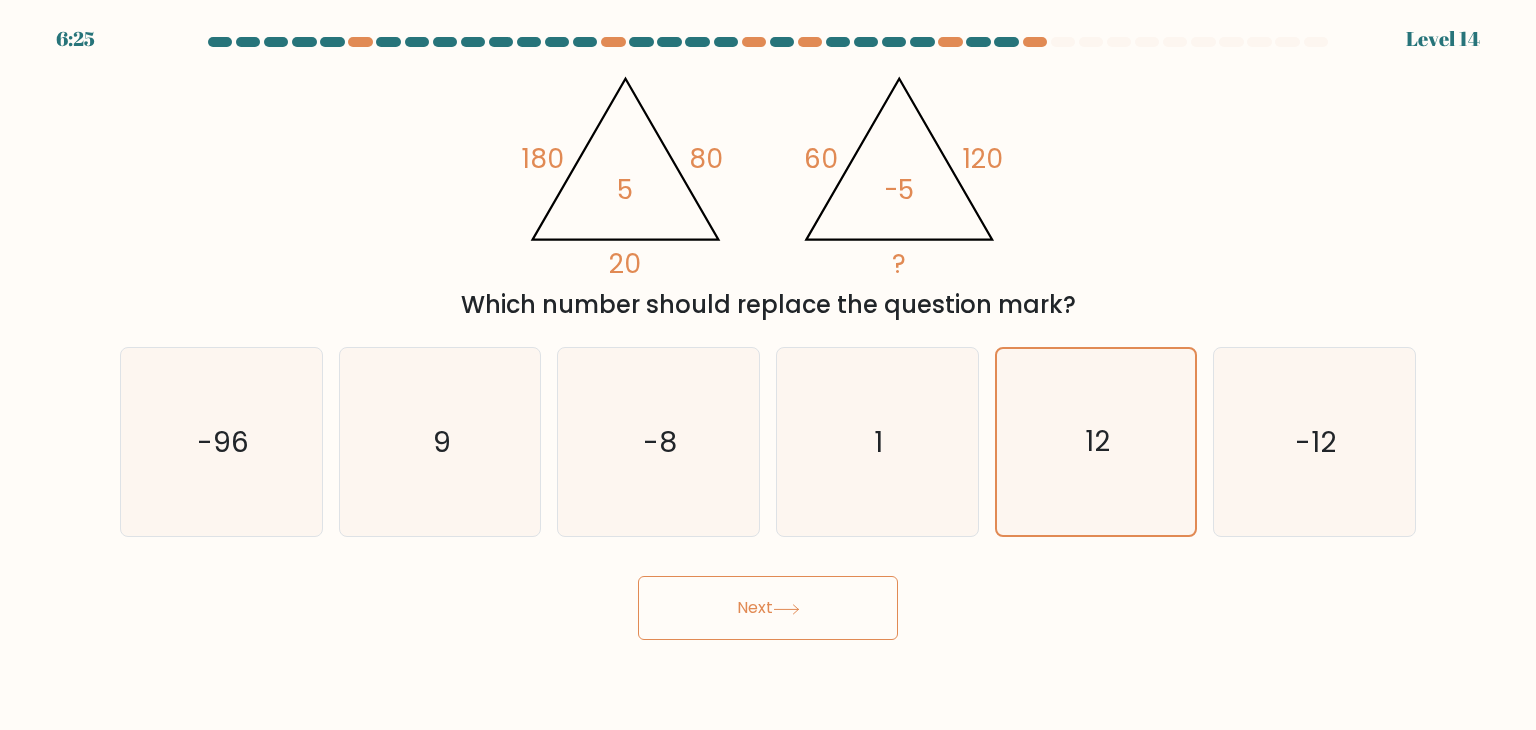 click on "Next" at bounding box center [768, 608] 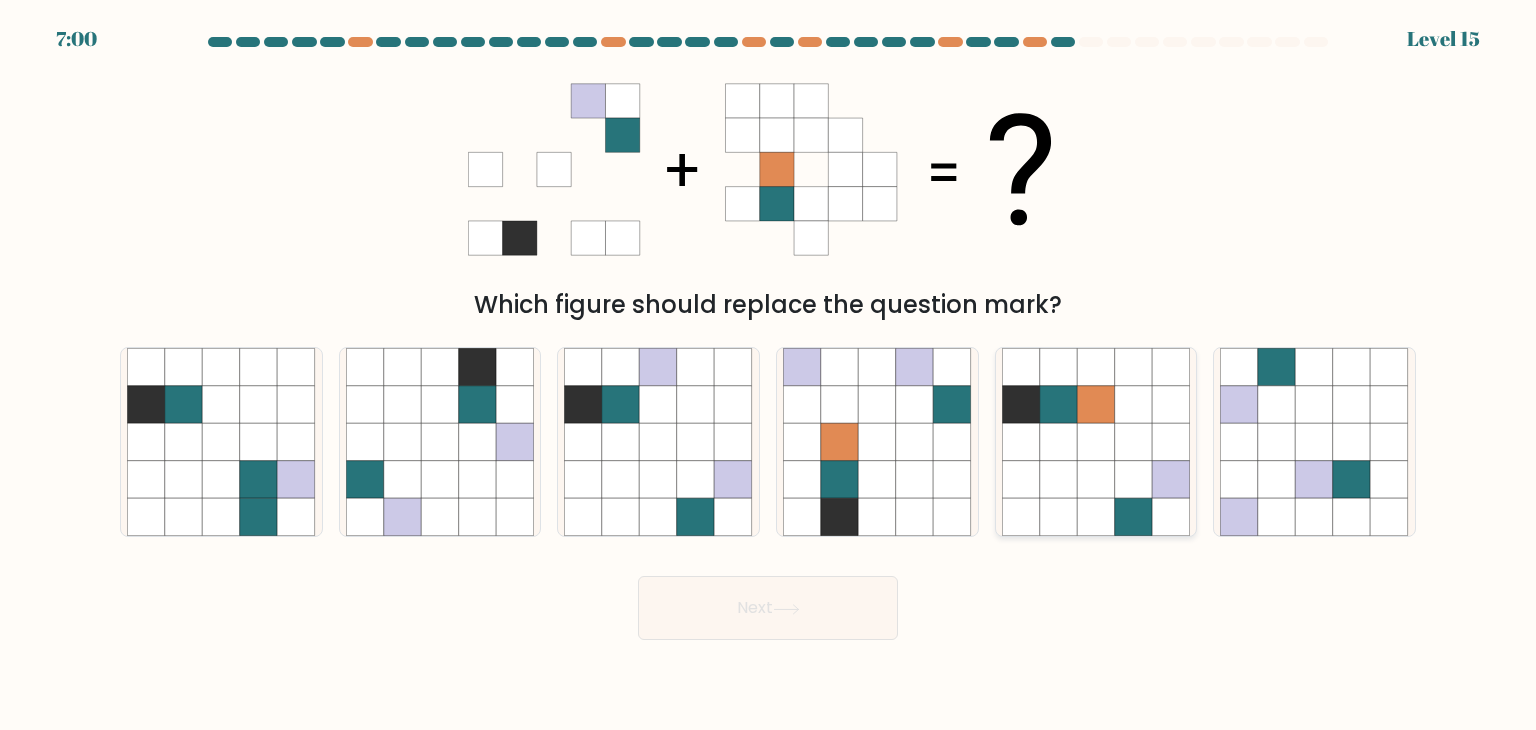 click at bounding box center (1134, 480) 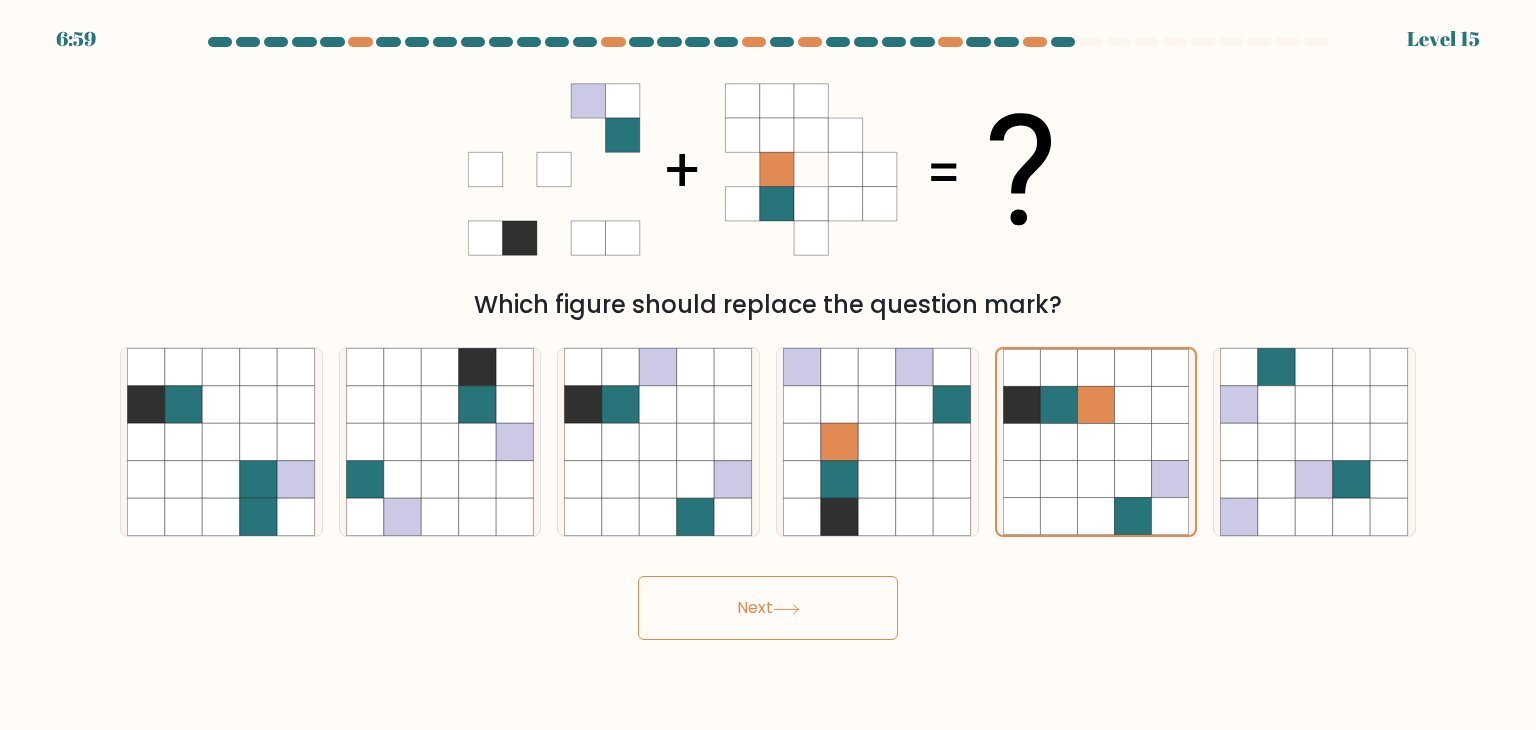click on "Next" at bounding box center [768, 608] 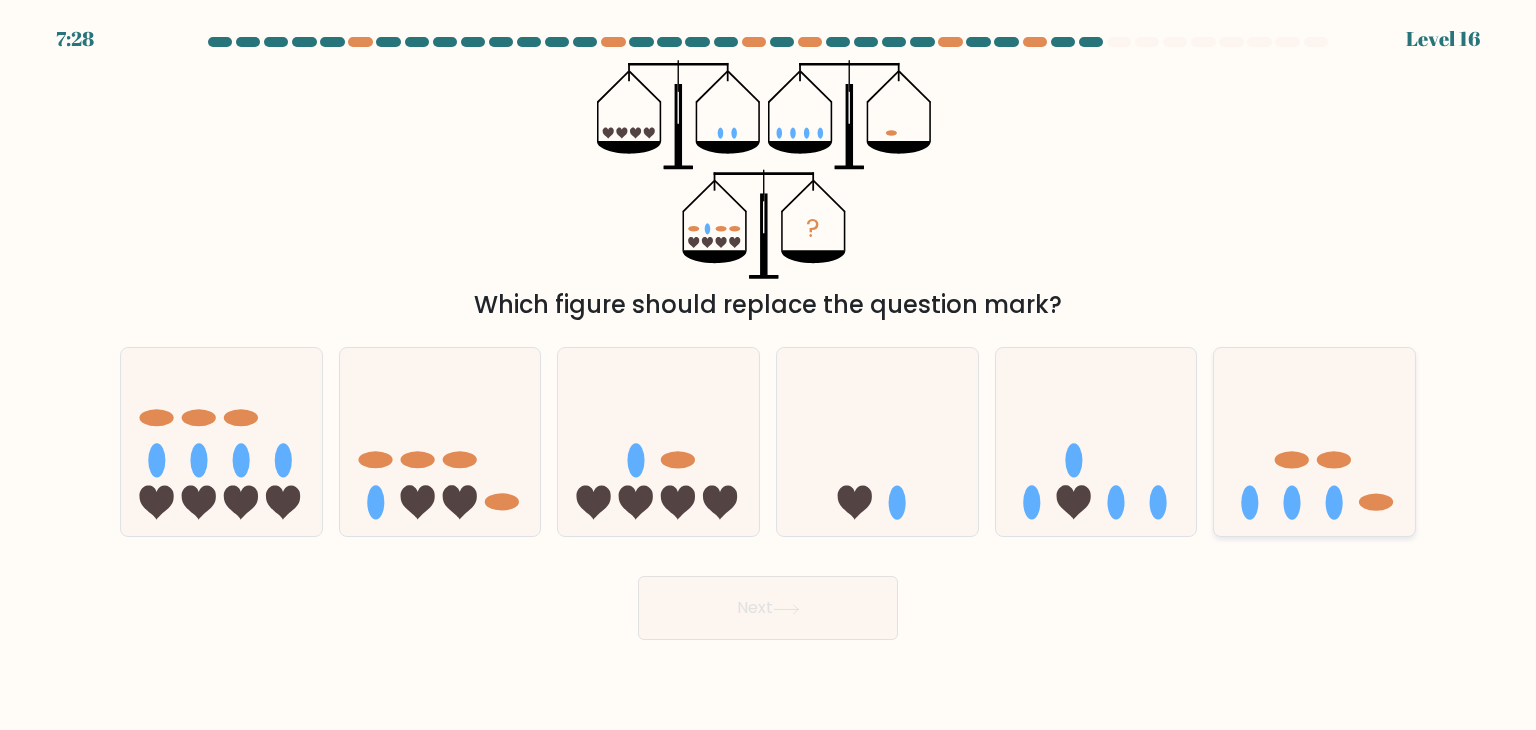click at bounding box center (1314, 442) 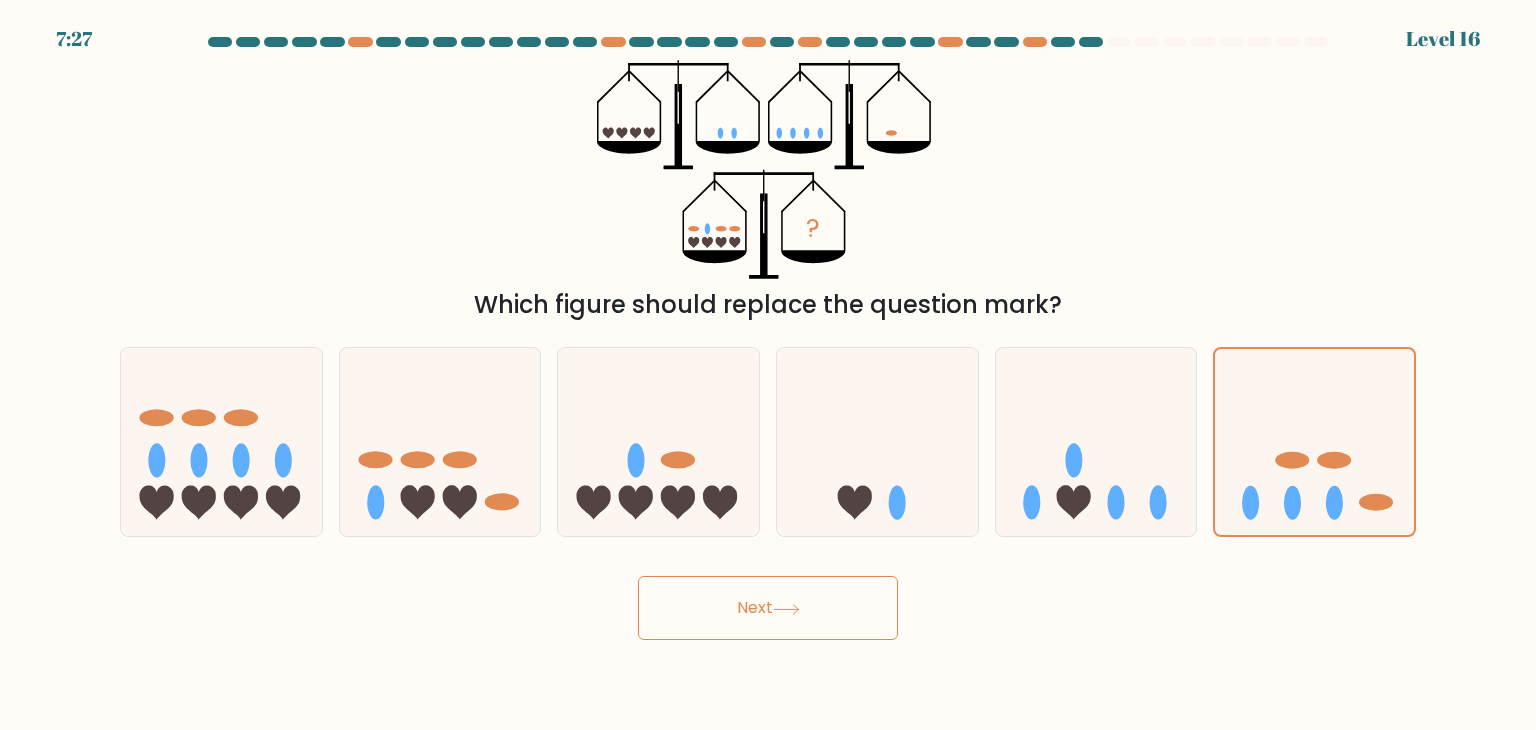 click on "Next" at bounding box center [768, 608] 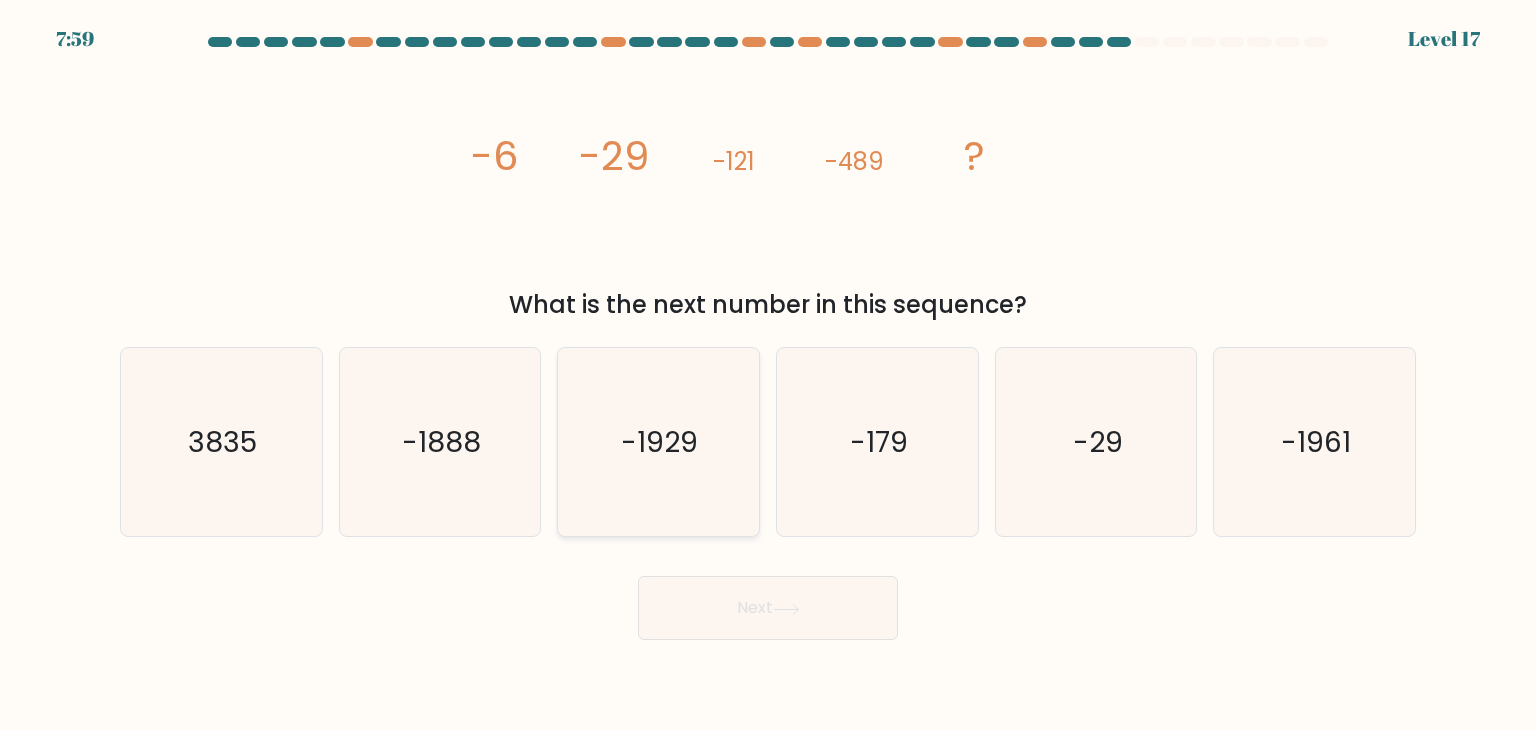 click on "-1929" at bounding box center [660, 442] 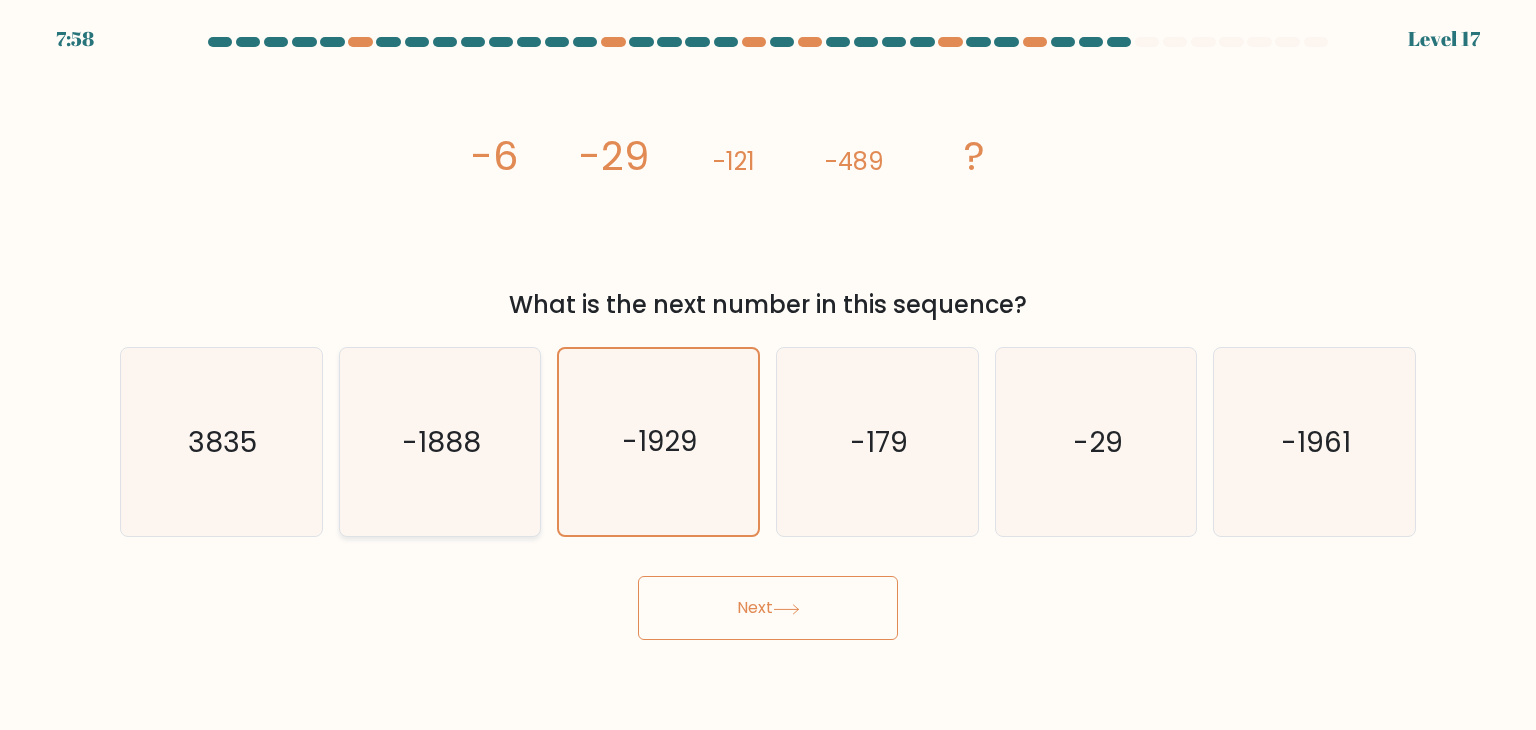 click on "-1888" at bounding box center (440, 442) 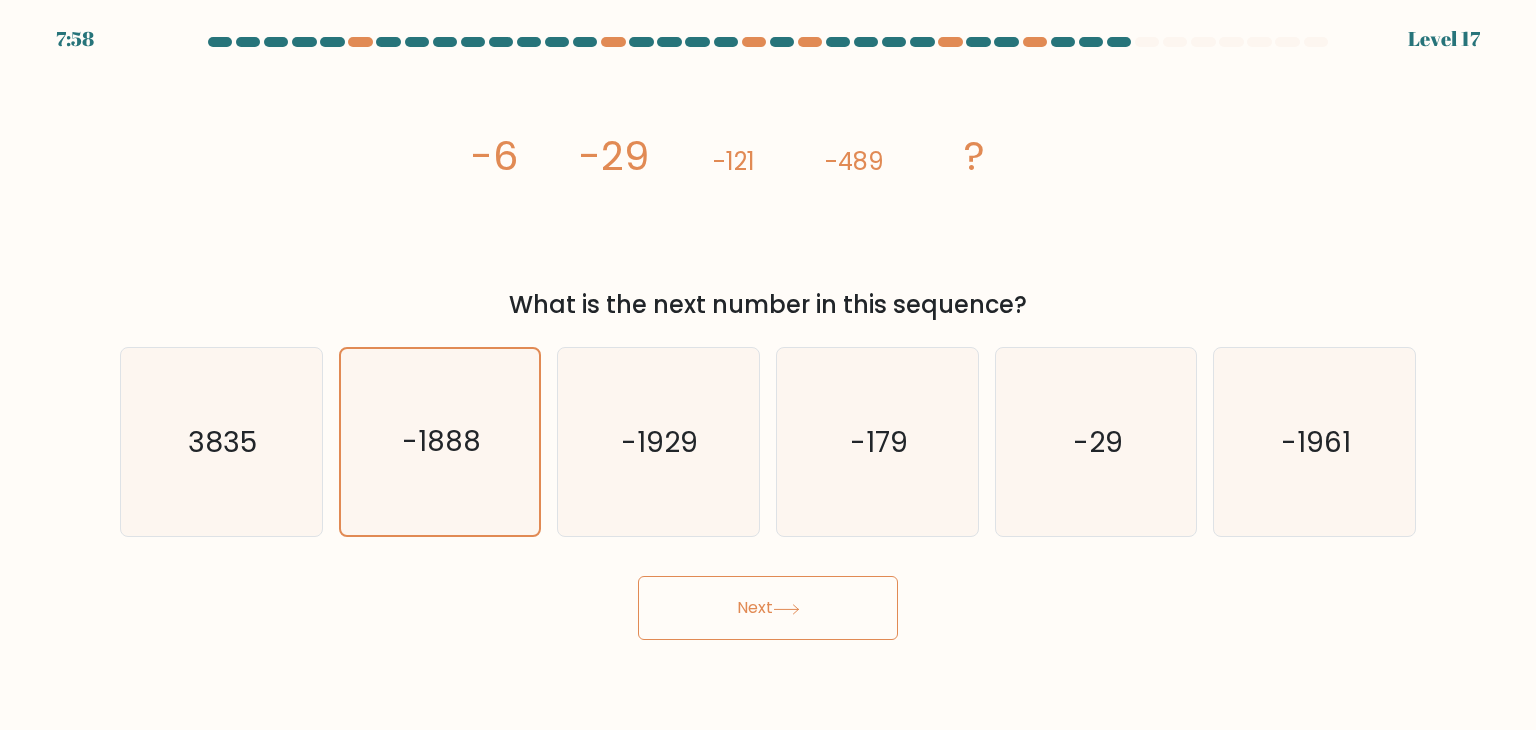click on "Next" at bounding box center [768, 608] 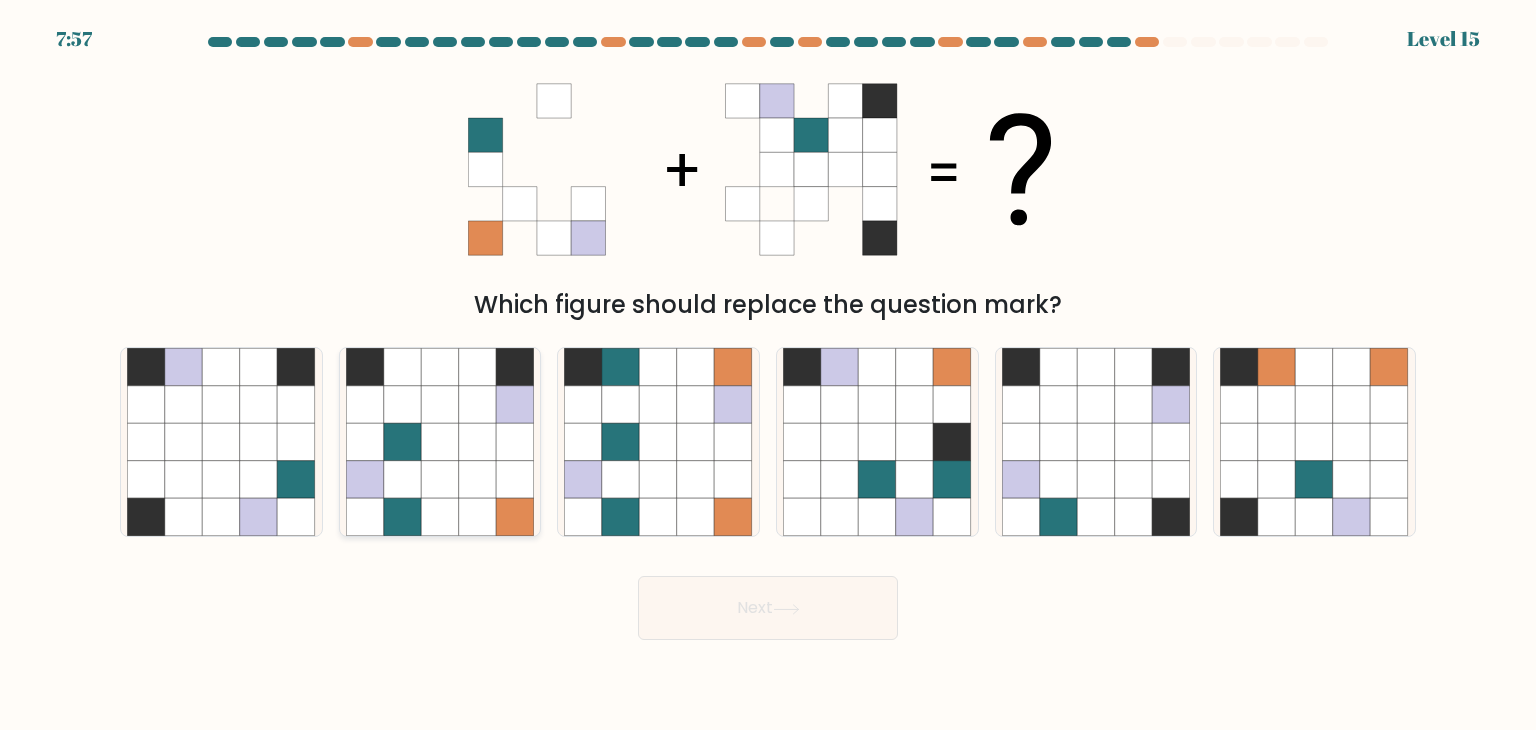 click at bounding box center (403, 442) 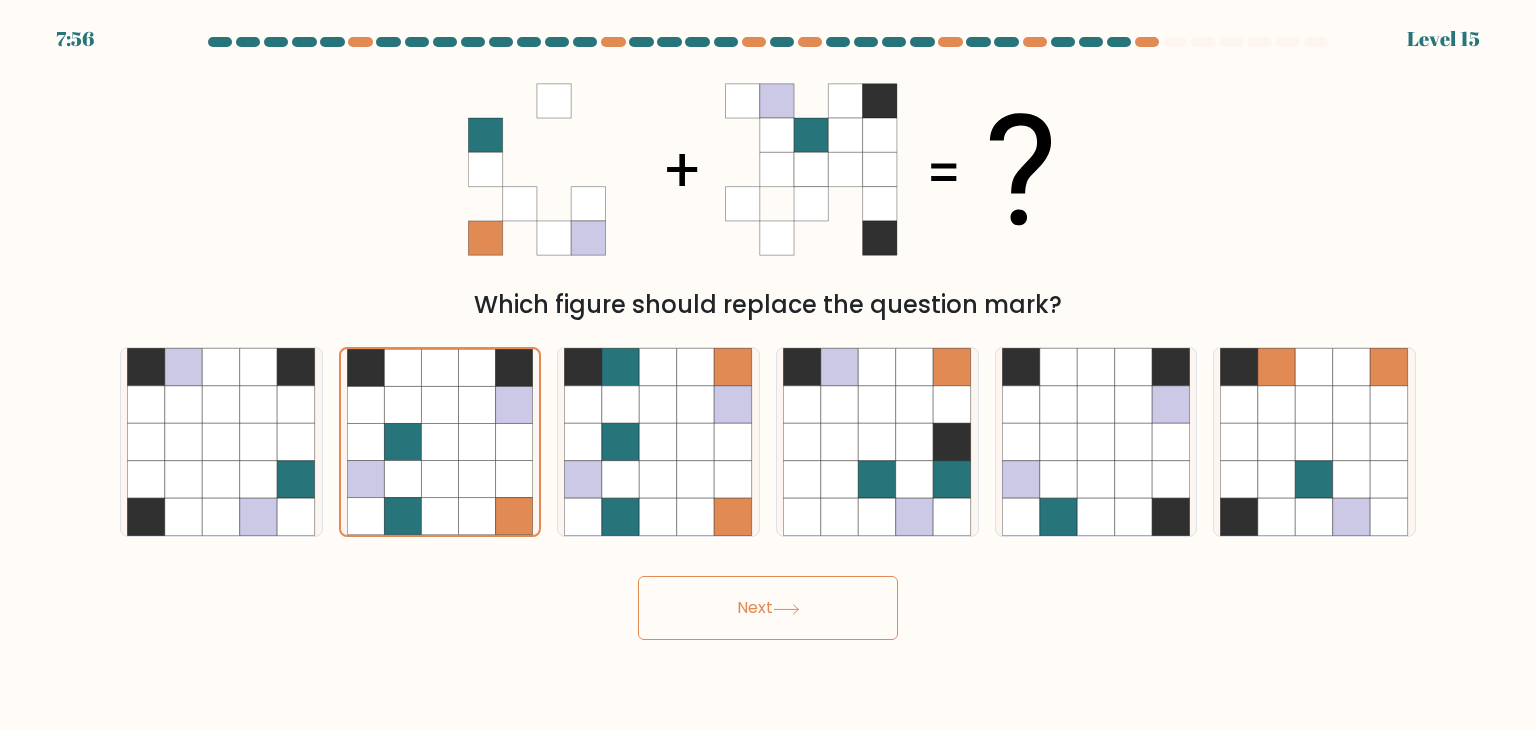 click on "Next" at bounding box center (768, 608) 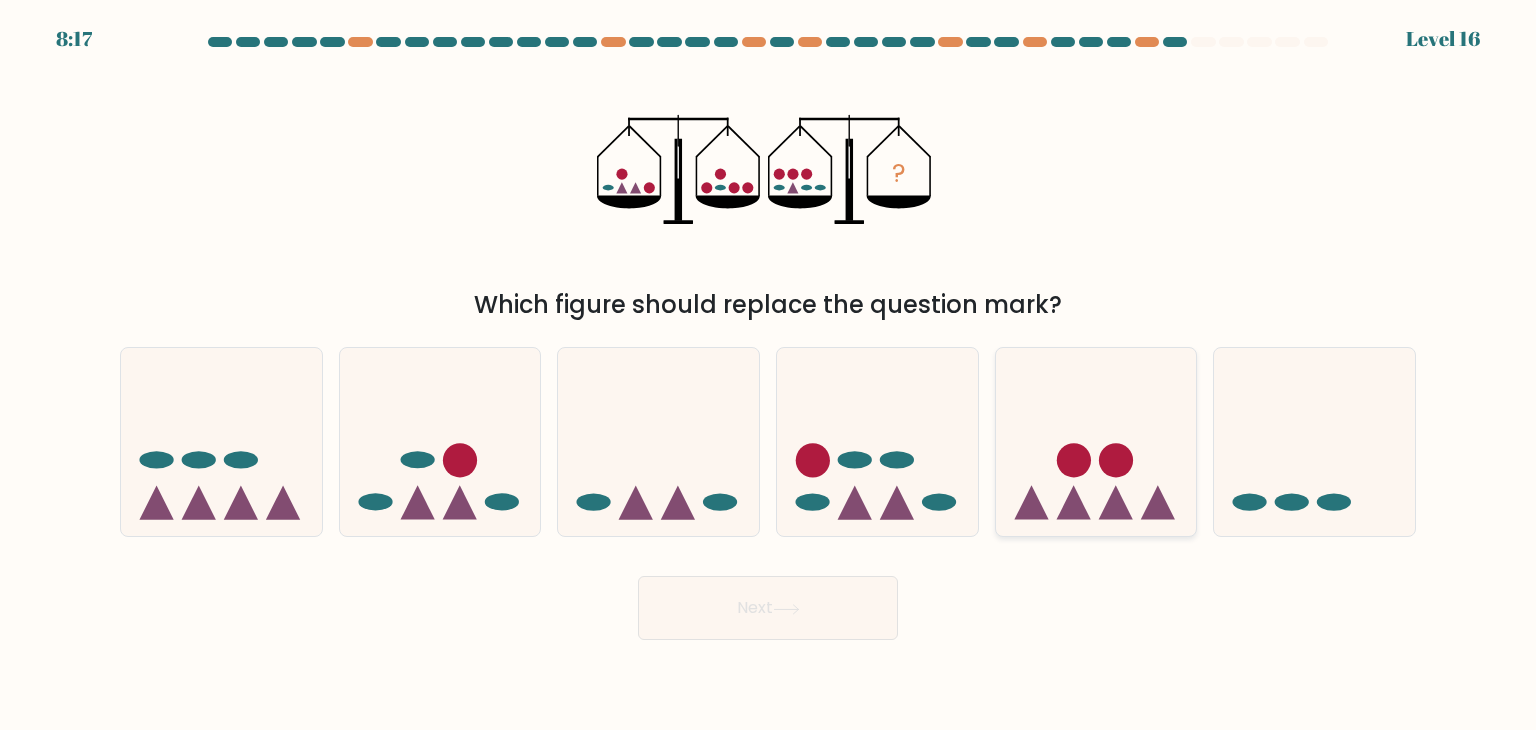click at bounding box center (1096, 442) 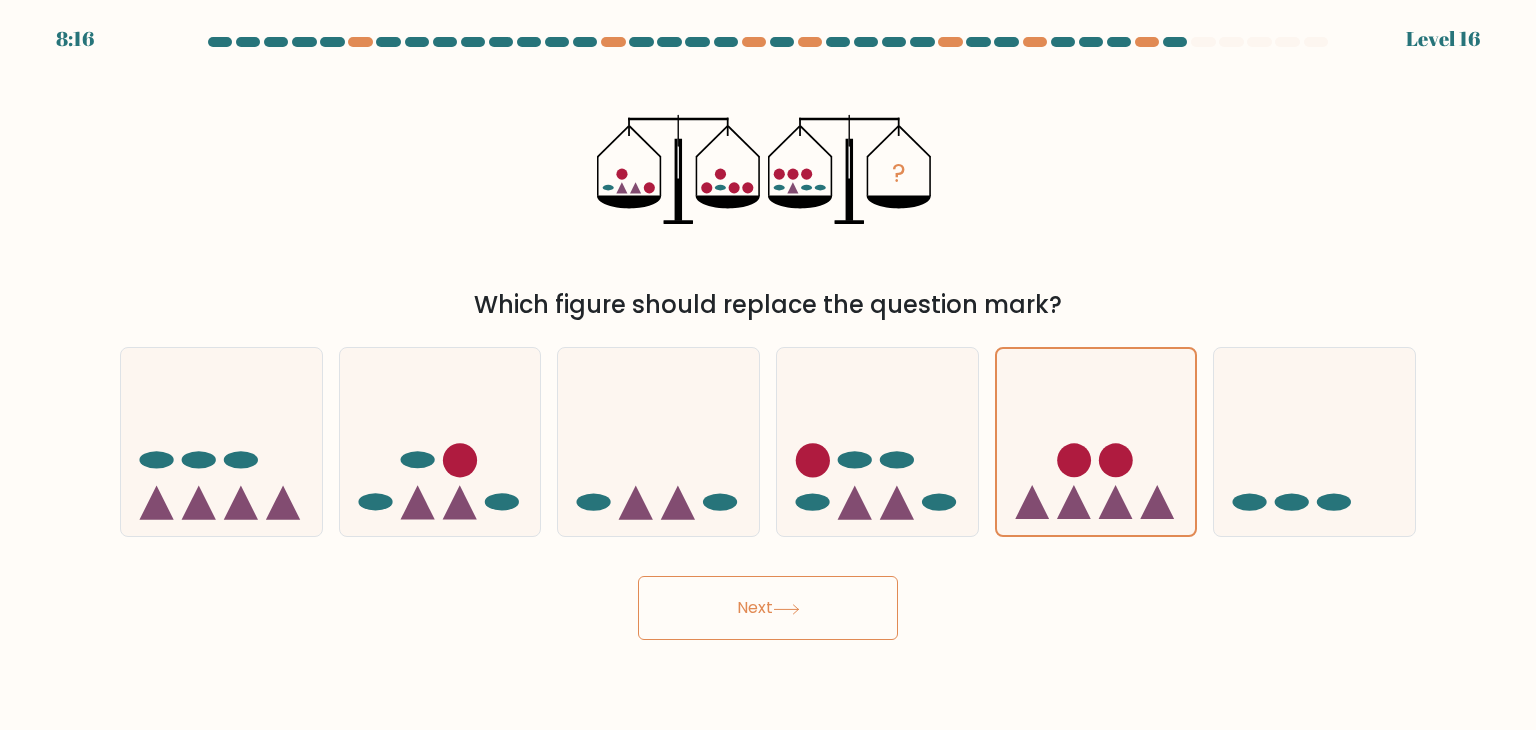 click on "Next" at bounding box center [768, 608] 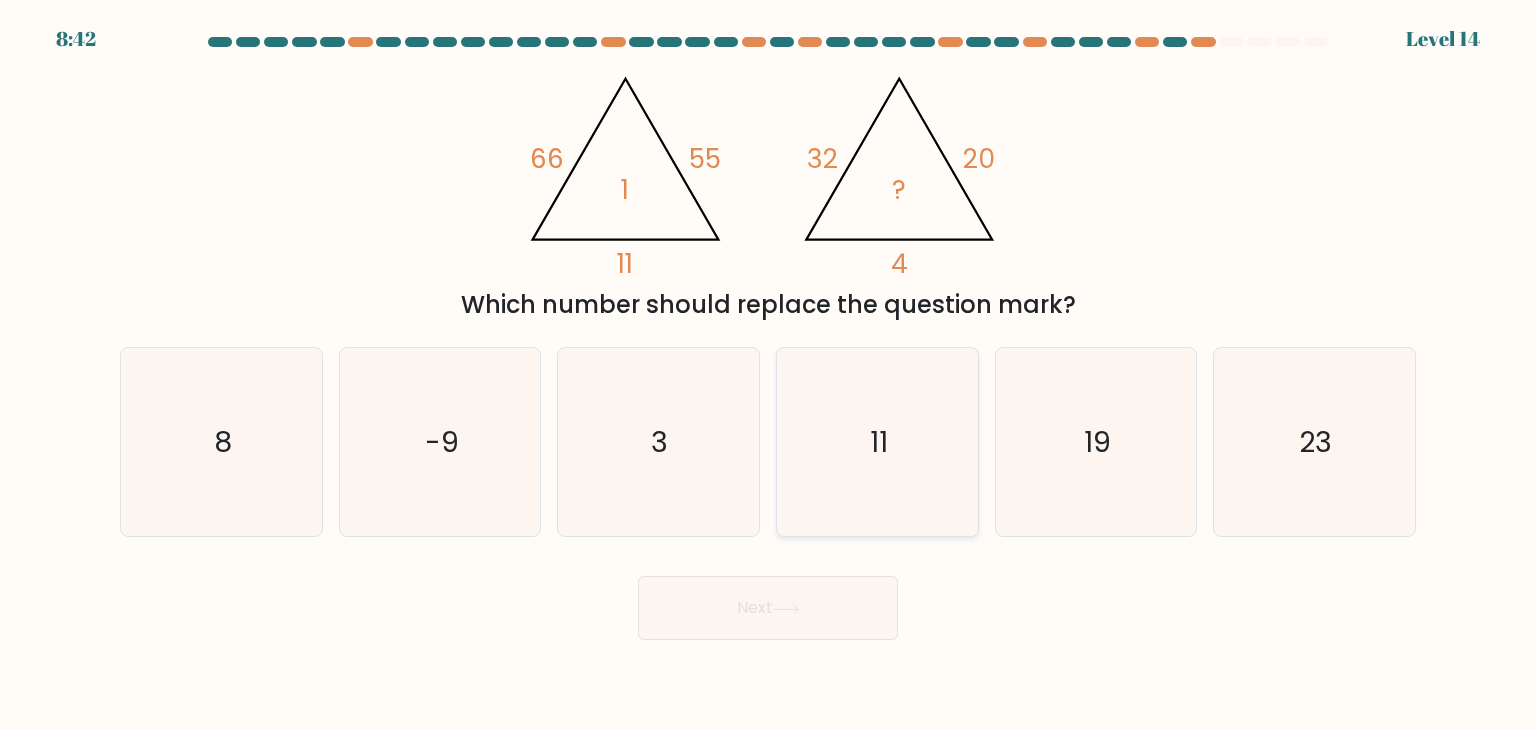 click on "11" at bounding box center (877, 442) 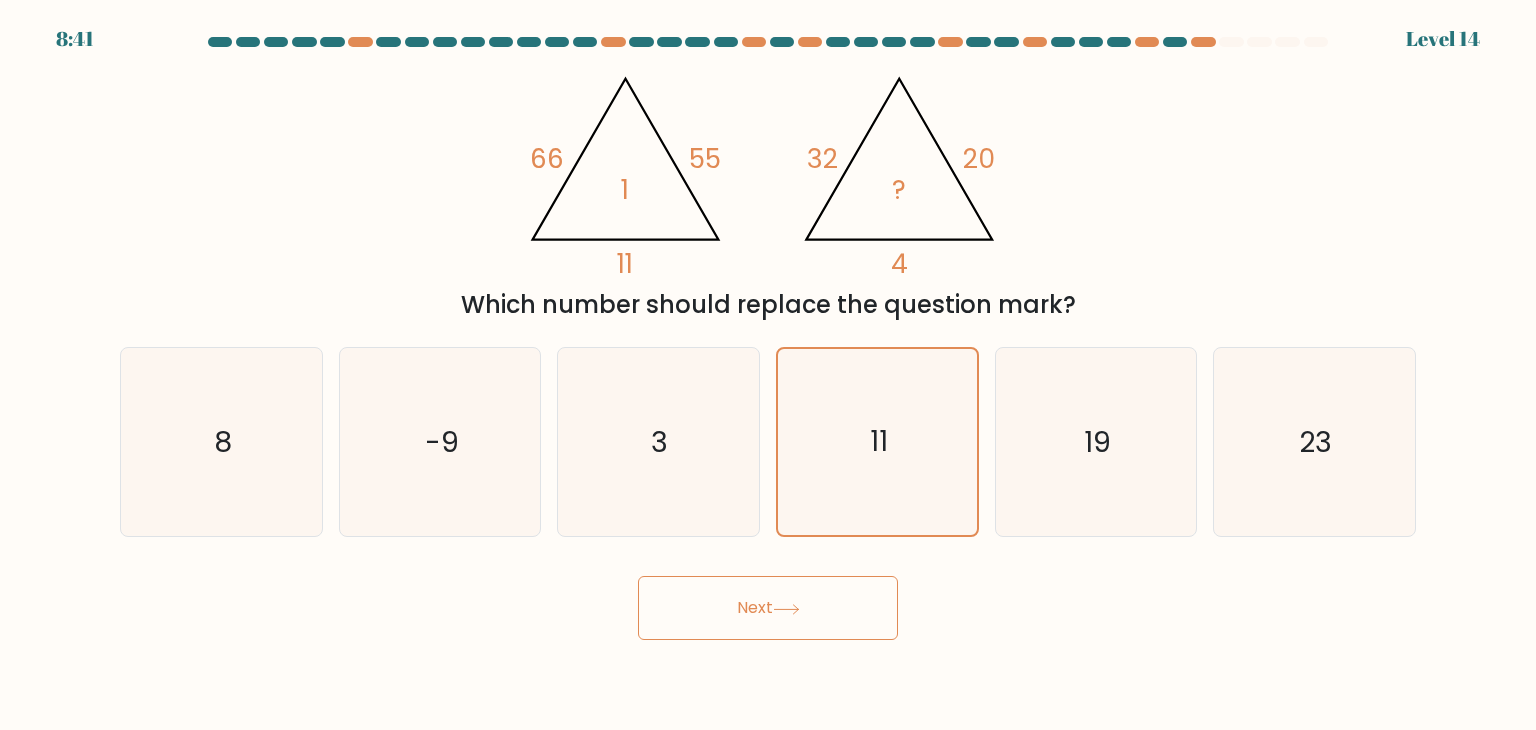click at bounding box center [786, 609] 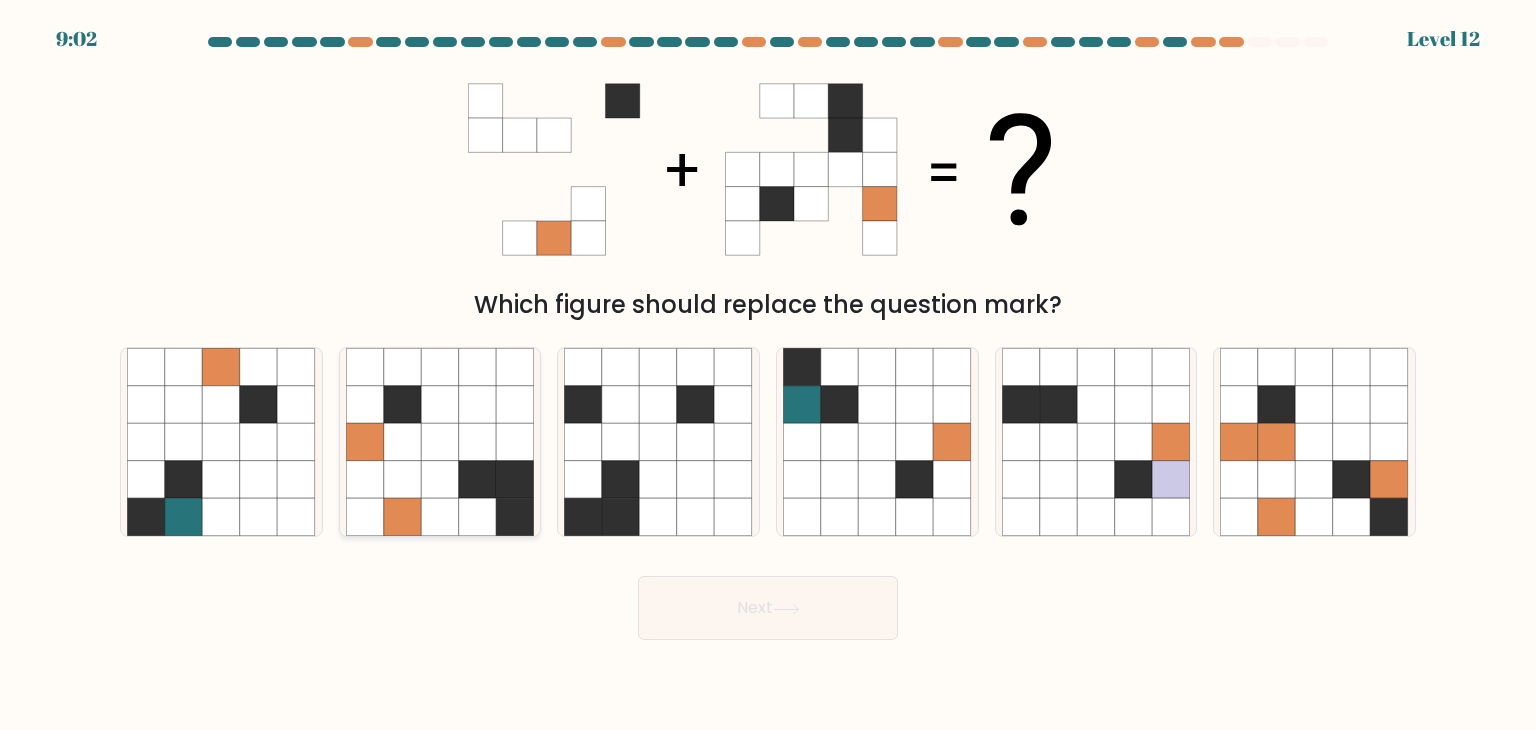 click at bounding box center (478, 480) 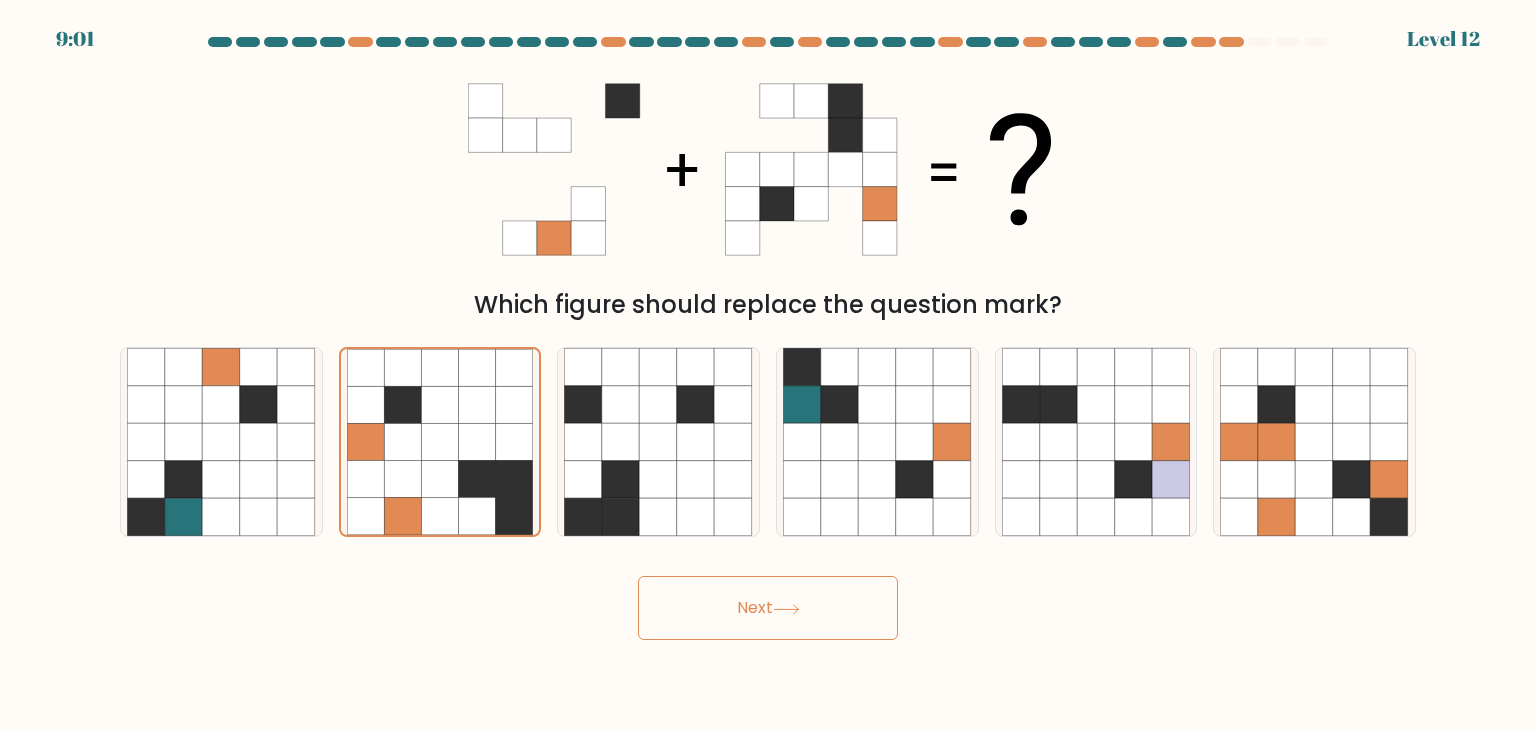 click on "Next" at bounding box center [768, 608] 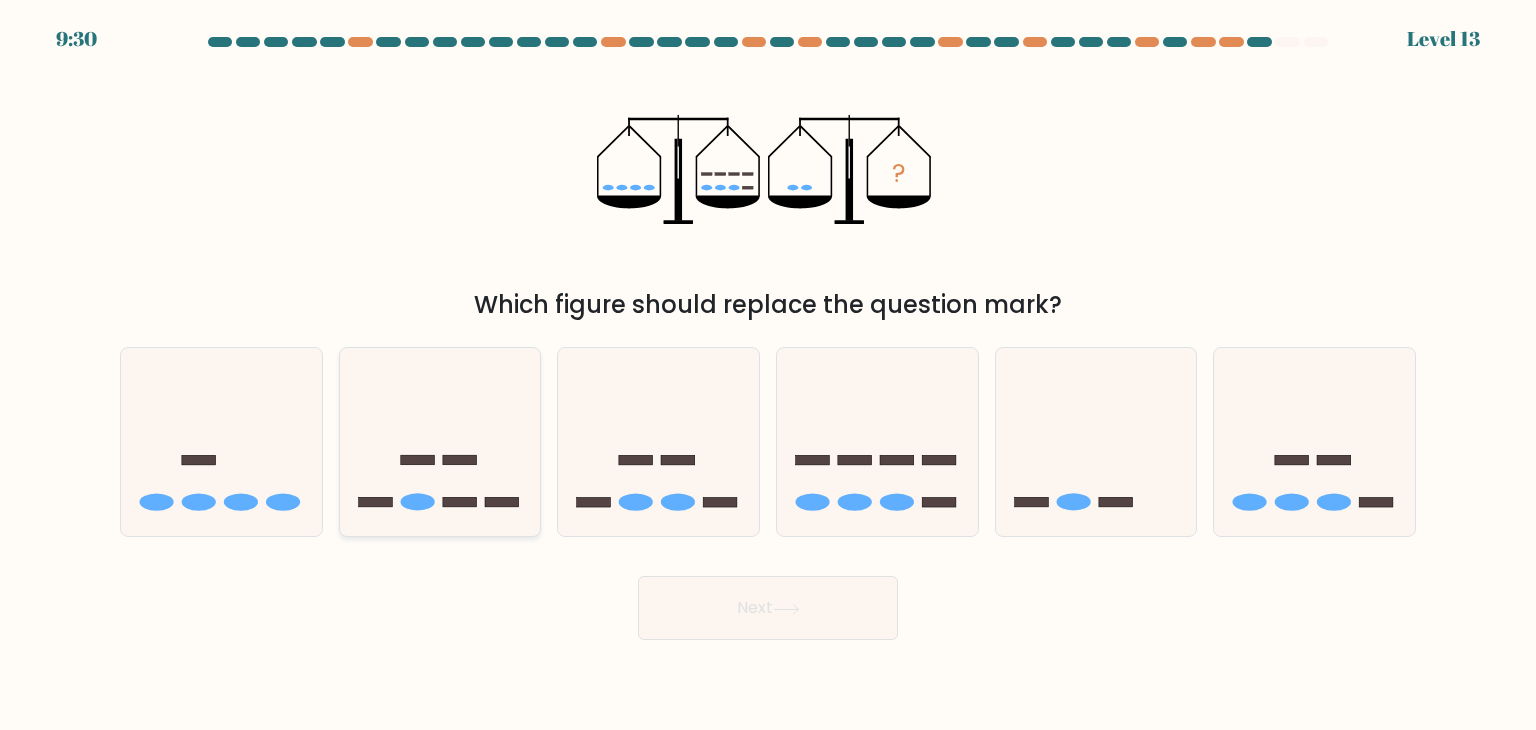 click at bounding box center (440, 442) 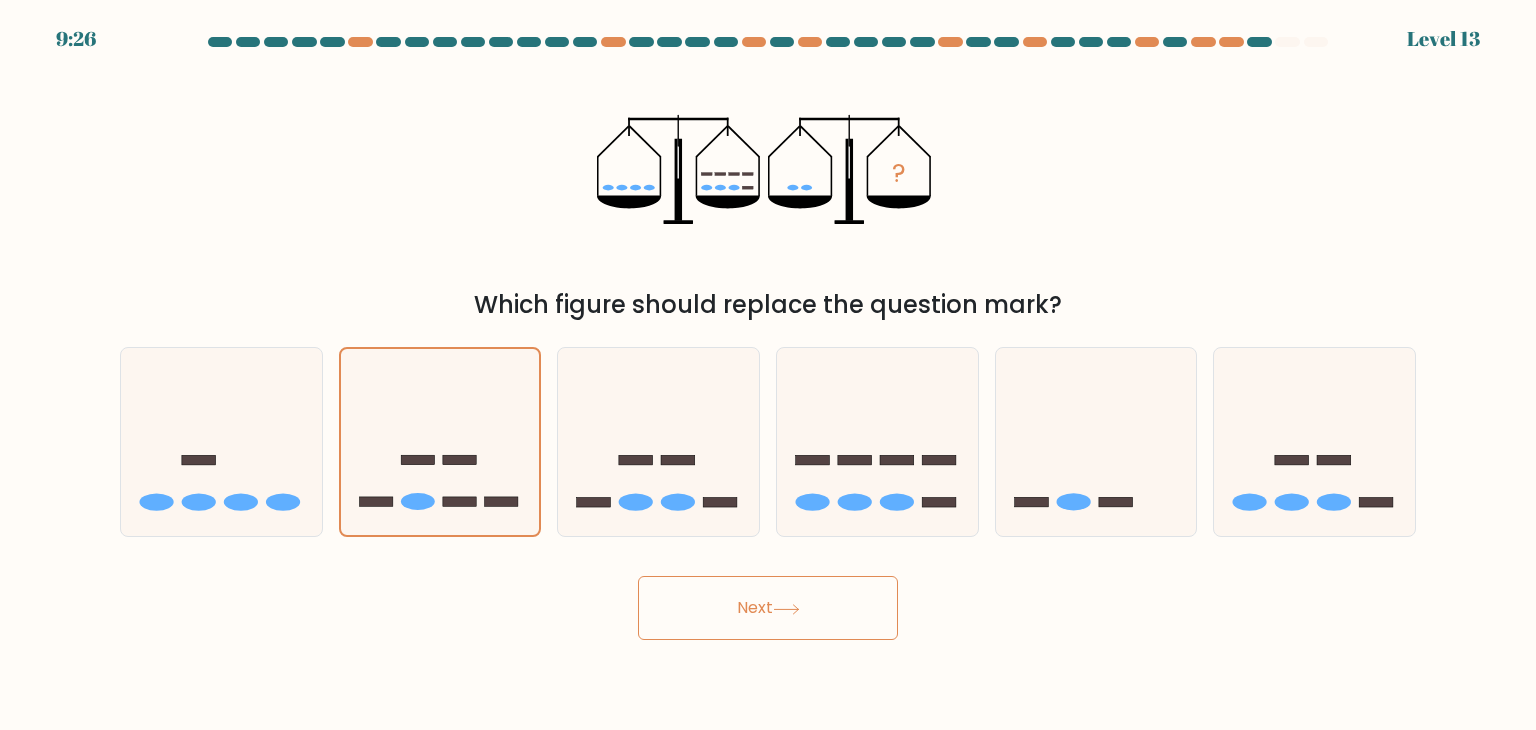 click on "Next" at bounding box center (768, 608) 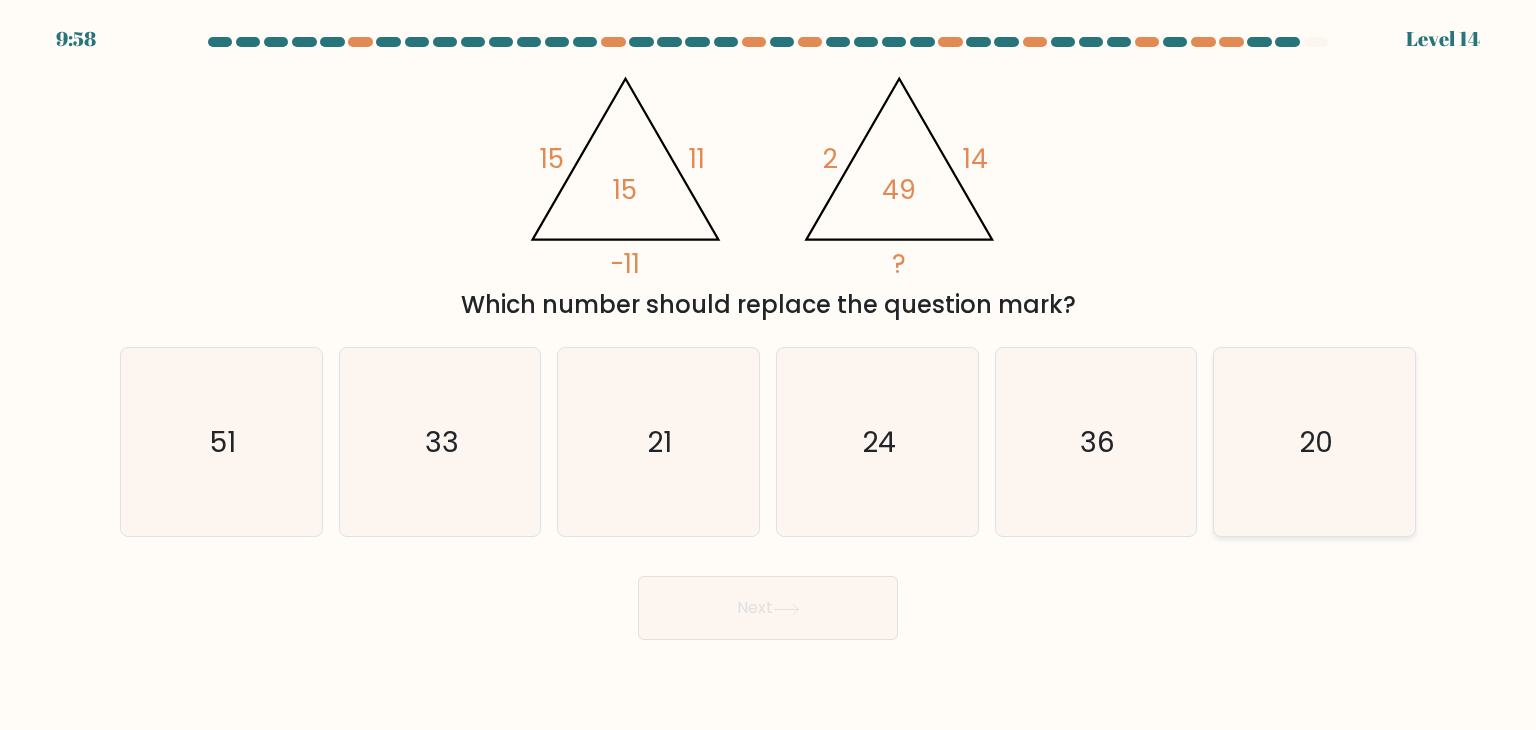 click on "20" at bounding box center [1314, 442] 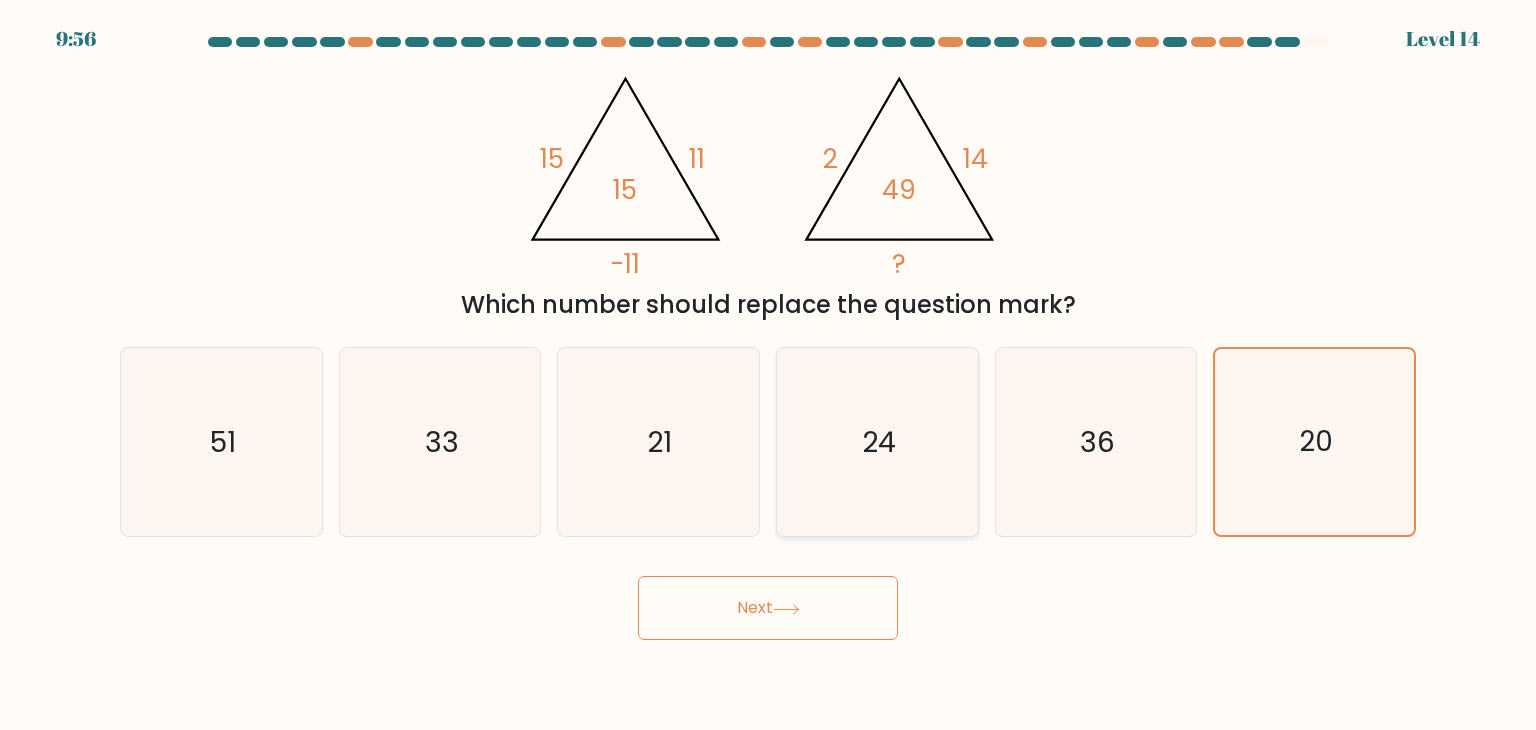 click on "24" at bounding box center (879, 442) 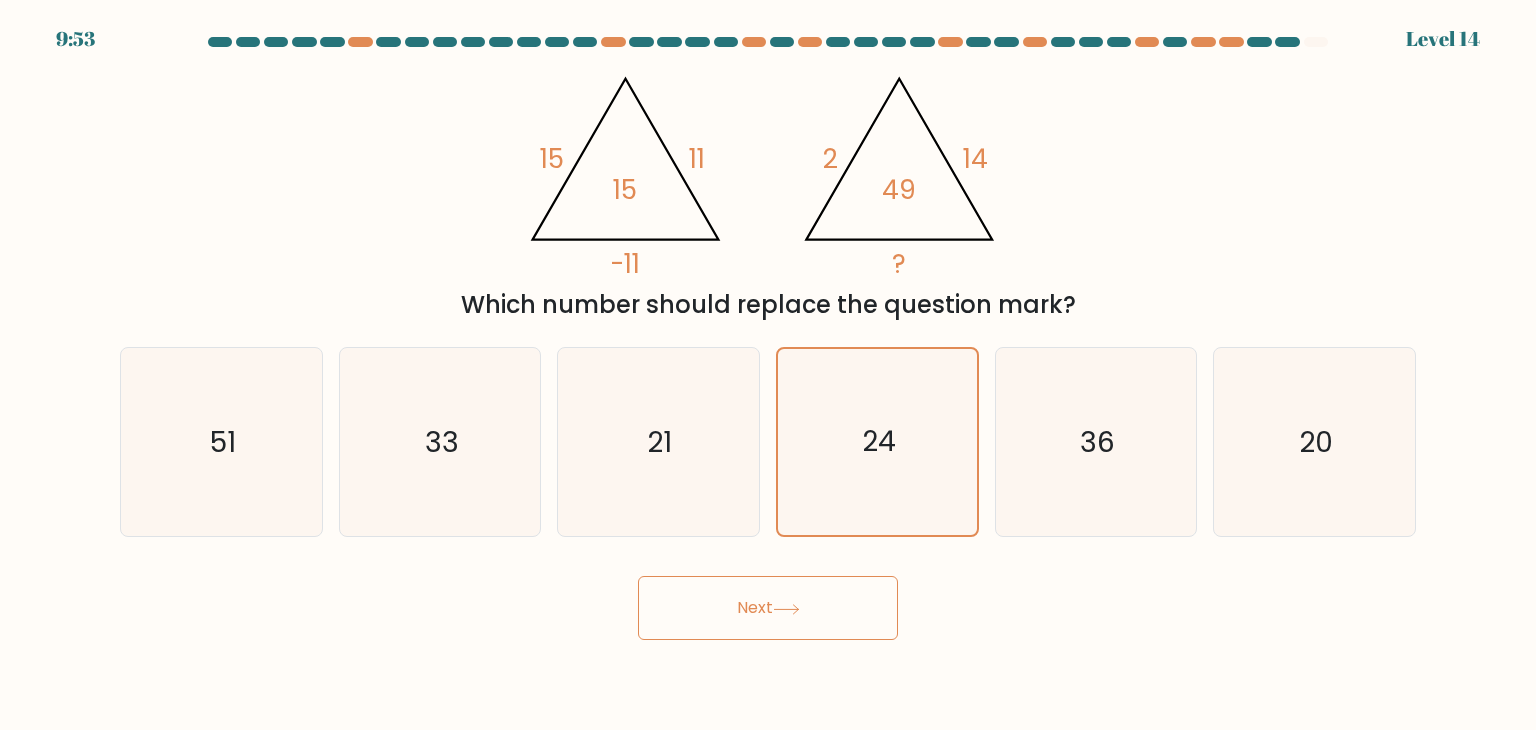 click on "Next" at bounding box center (768, 608) 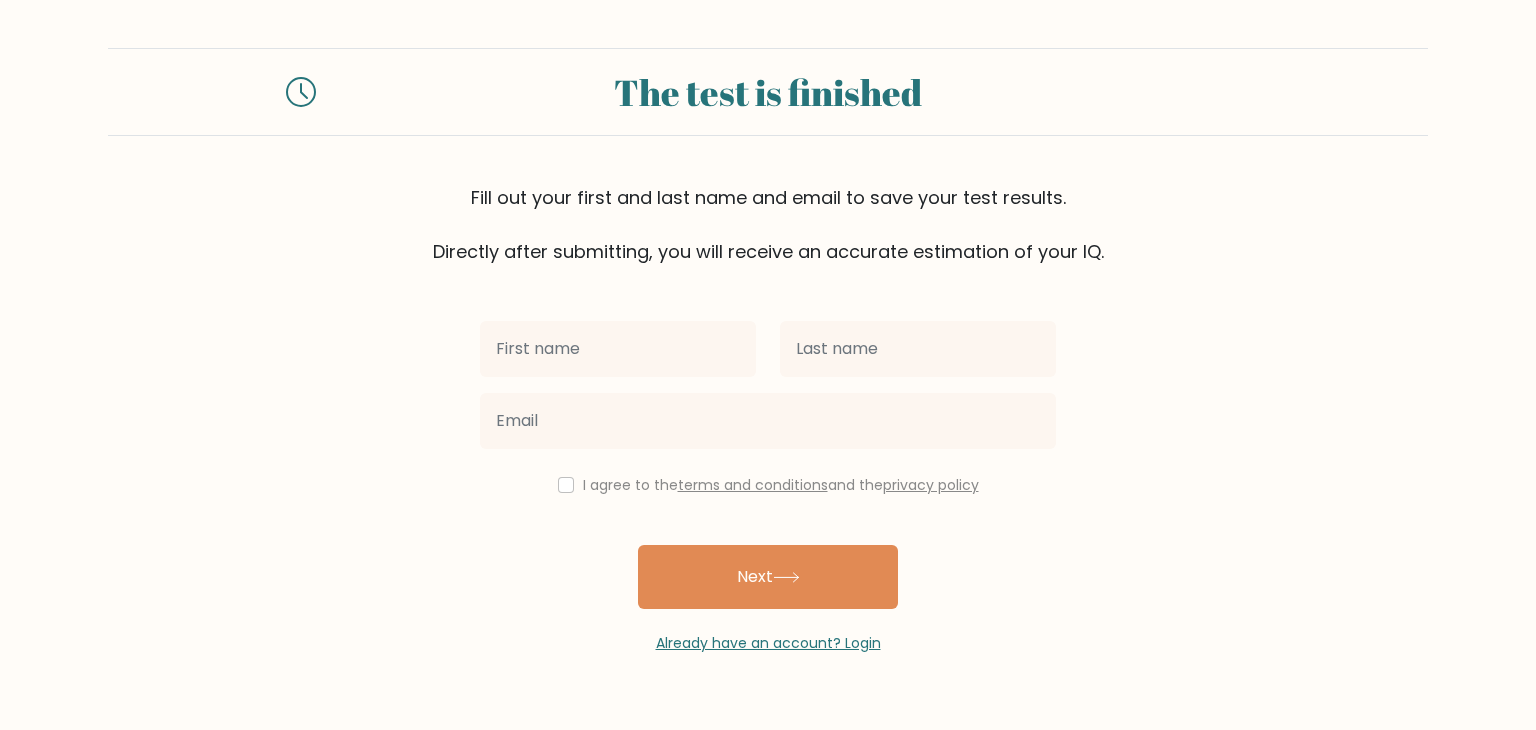 scroll, scrollTop: 0, scrollLeft: 0, axis: both 